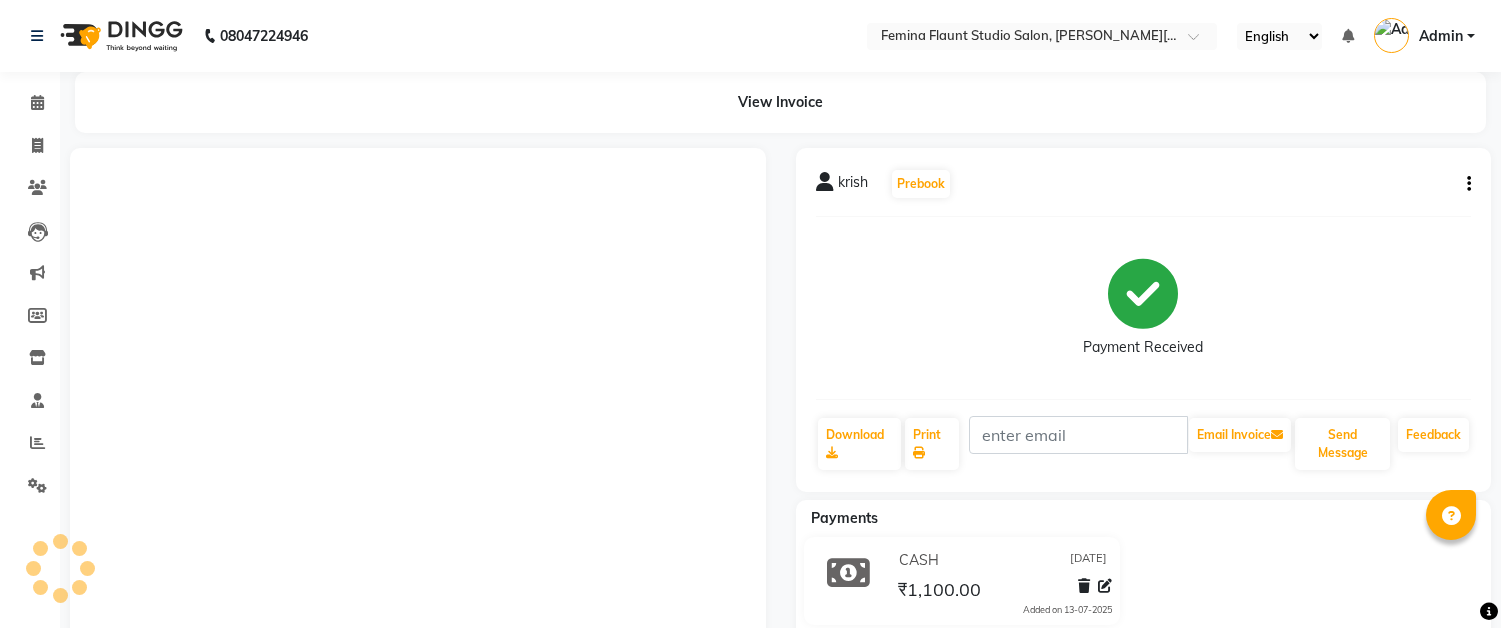 scroll, scrollTop: 0, scrollLeft: 0, axis: both 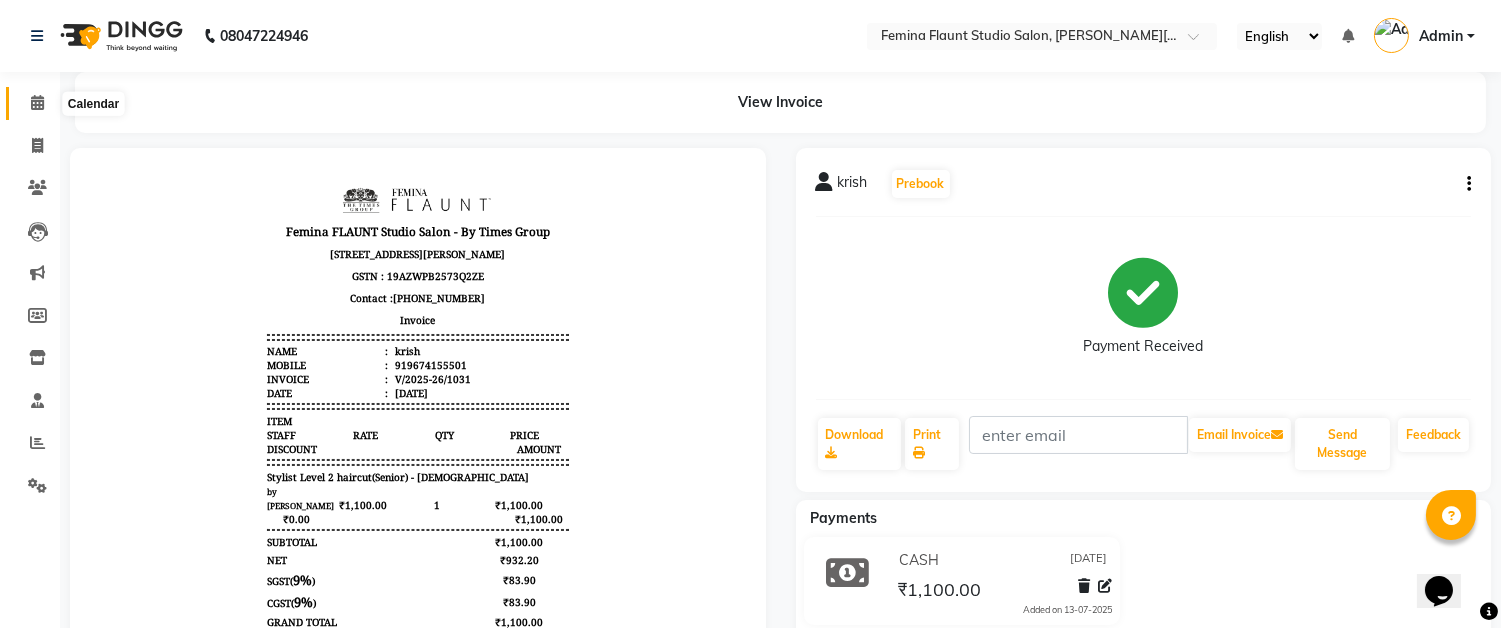 click 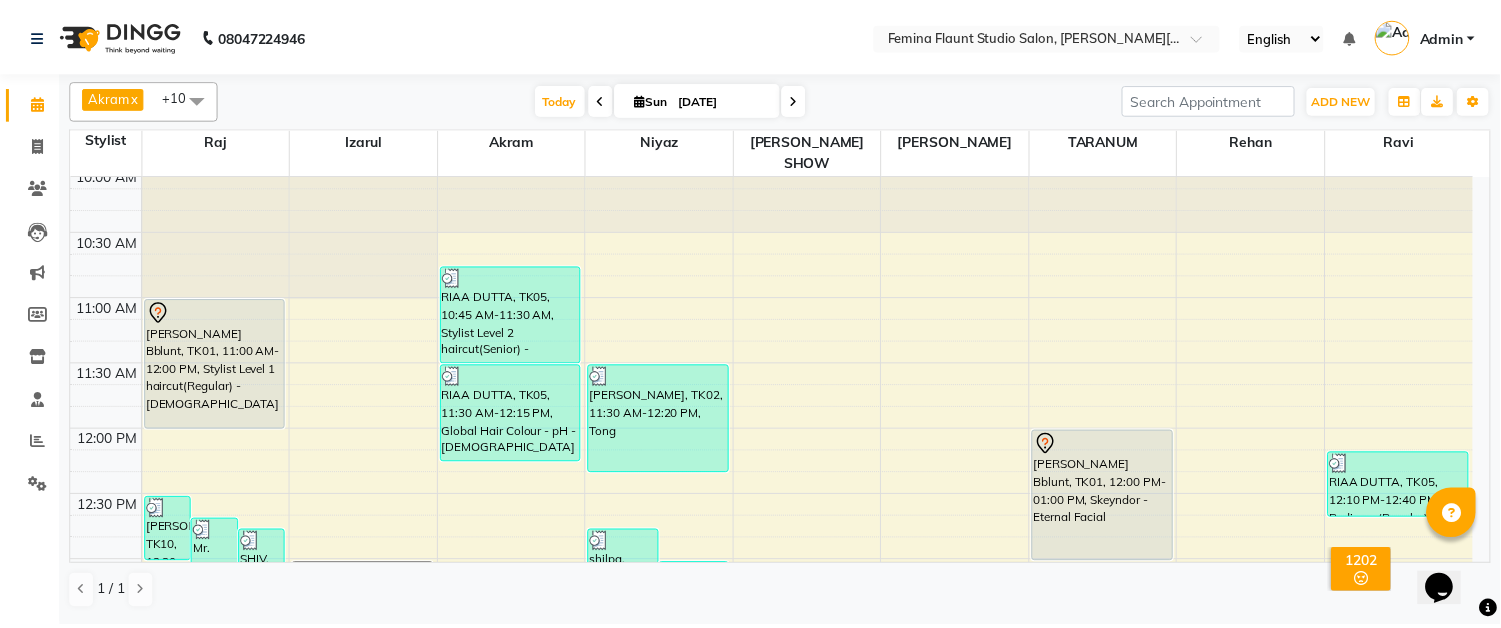 scroll, scrollTop: 111, scrollLeft: 0, axis: vertical 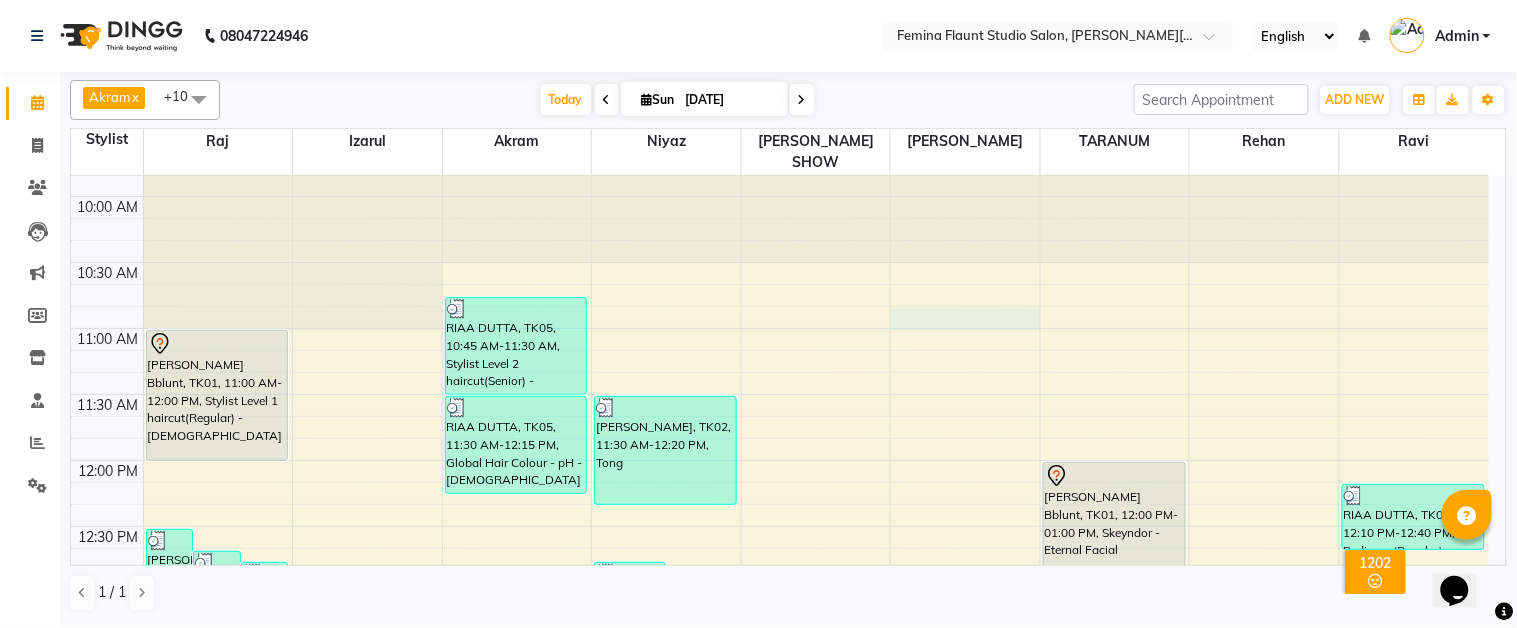 click on "9:00 AM 9:30 AM 10:00 AM 10:30 AM 11:00 AM 11:30 AM 12:00 PM 12:30 PM 1:00 PM 1:30 PM 2:00 PM 2:30 PM 3:00 PM 3:30 PM 4:00 PM 4:30 PM 5:00 PM 5:30 PM 6:00 PM 6:30 PM 7:00 PM 7:30 PM 8:00 PM 8:30 PM 9:00 PM 9:30 PM     [PERSON_NAME], TK10, 12:30 PM-01:00 PM, Shaving     Mr. [PERSON_NAME], TK13, 12:40 PM-01:10 PM, Shaving     SHIV, TK14, 12:45 PM-01:30 PM, Stylist Level 1 haircut(Regular) - [DEMOGRAPHIC_DATA]             [PERSON_NAME] Bblunt, TK01, 11:00 AM-12:00 PM, Stylist Level 1 haircut(Regular) - [DEMOGRAPHIC_DATA]    [PERSON_NAME] Bblunt, TK01, 01:00 PM-01:30 PM, Pedicure (Regular)     deepak sir, TK06, 03:30 PM-04:15 PM, Stylist Level 2 haircut(Senior) - [DEMOGRAPHIC_DATA]     deepak sir, TK06, 04:10 PM-05:10 PM, Moustache Colour,Stylist Level 2 haircut(Senior) - [DEMOGRAPHIC_DATA],Blow Dry - pH     [PERSON_NAME], TK11, 04:45 PM-05:30 PM, Stylist Level 2 haircut(Senior) - [DEMOGRAPHIC_DATA]     RIAA DUTTA, TK05, 10:45 AM-11:30 AM, Stylist Level 2 haircut(Senior) - [DEMOGRAPHIC_DATA]     RIAA DUTTA, TK05, 11:30 AM-12:15 PM, Global Hair Colour - pH - [DEMOGRAPHIC_DATA]         shilpa, TK09, 12:45 PM-01:15 PM, Tong" at bounding box center [780, 922] 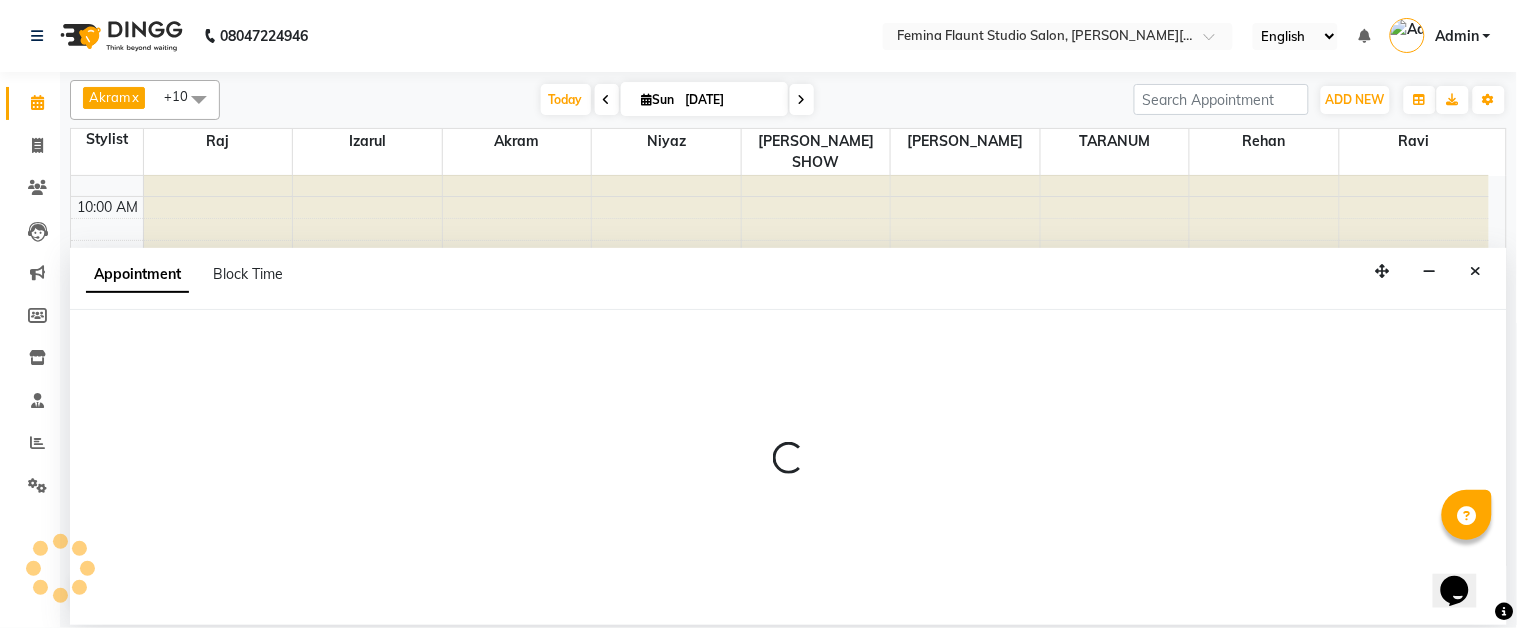 select on "84393" 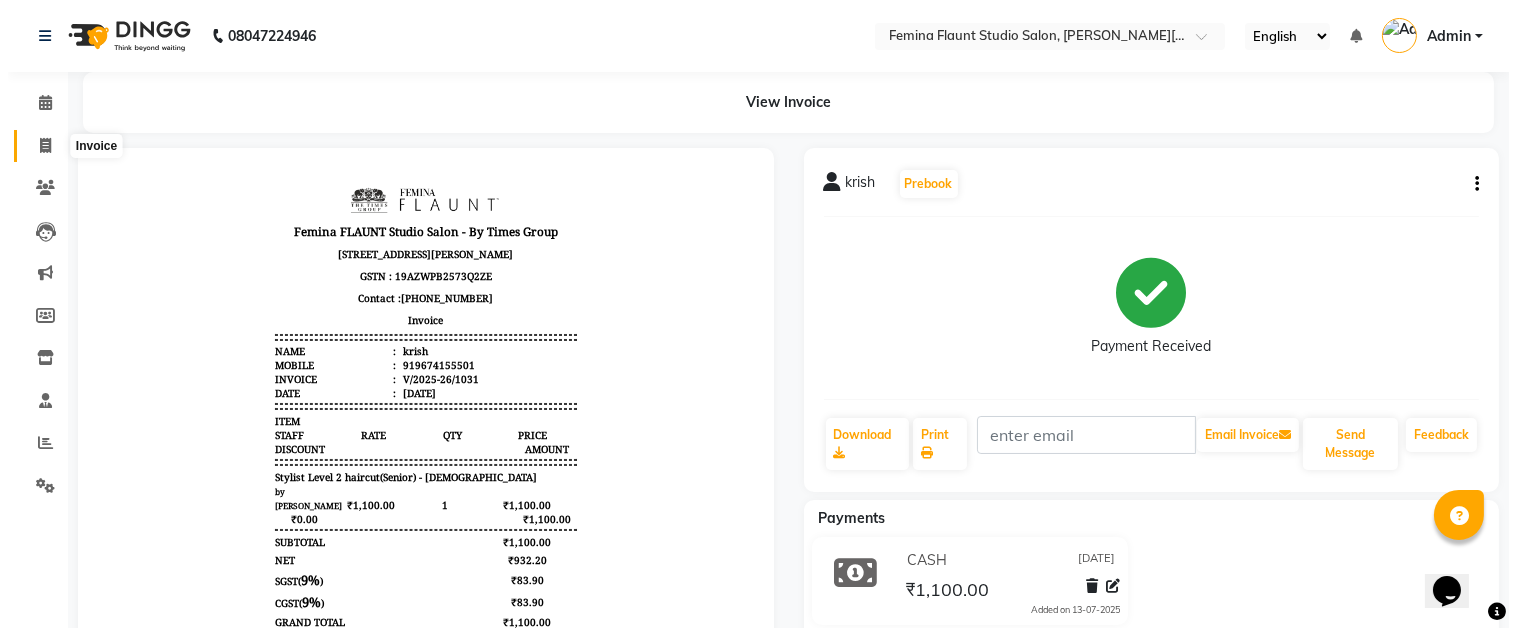 scroll, scrollTop: 0, scrollLeft: 0, axis: both 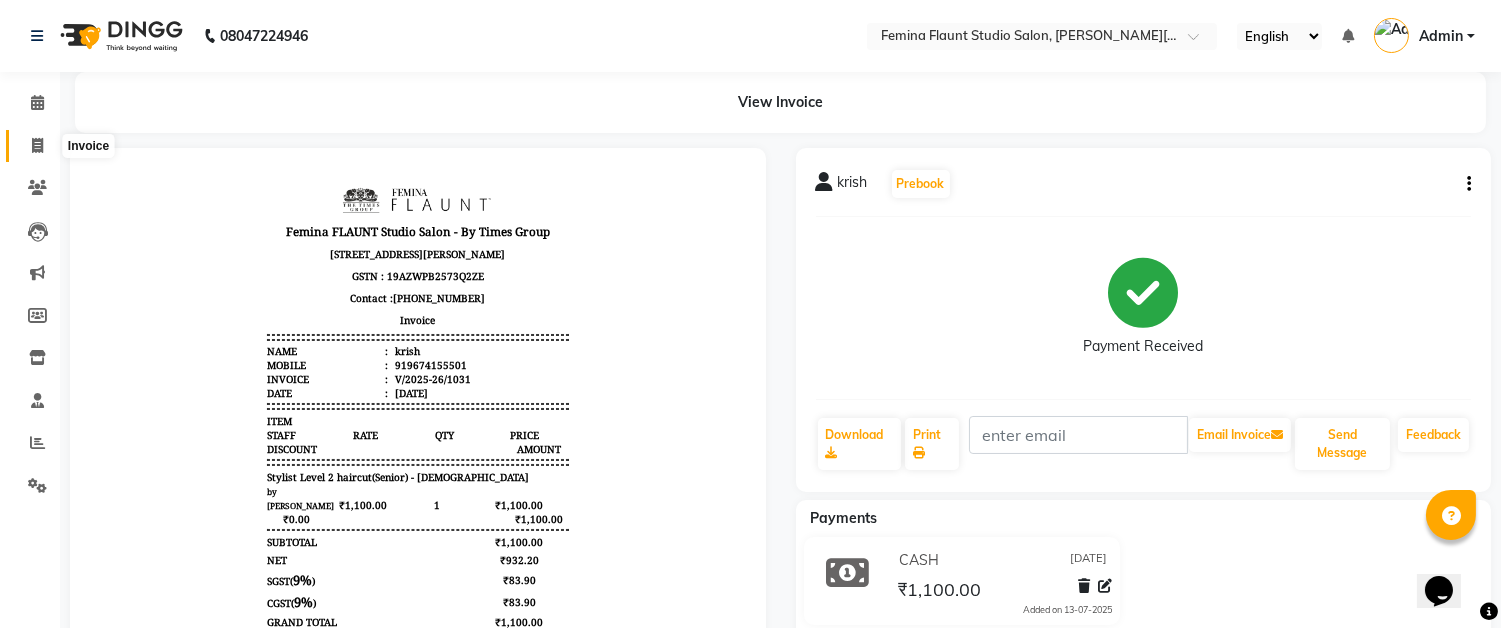 click 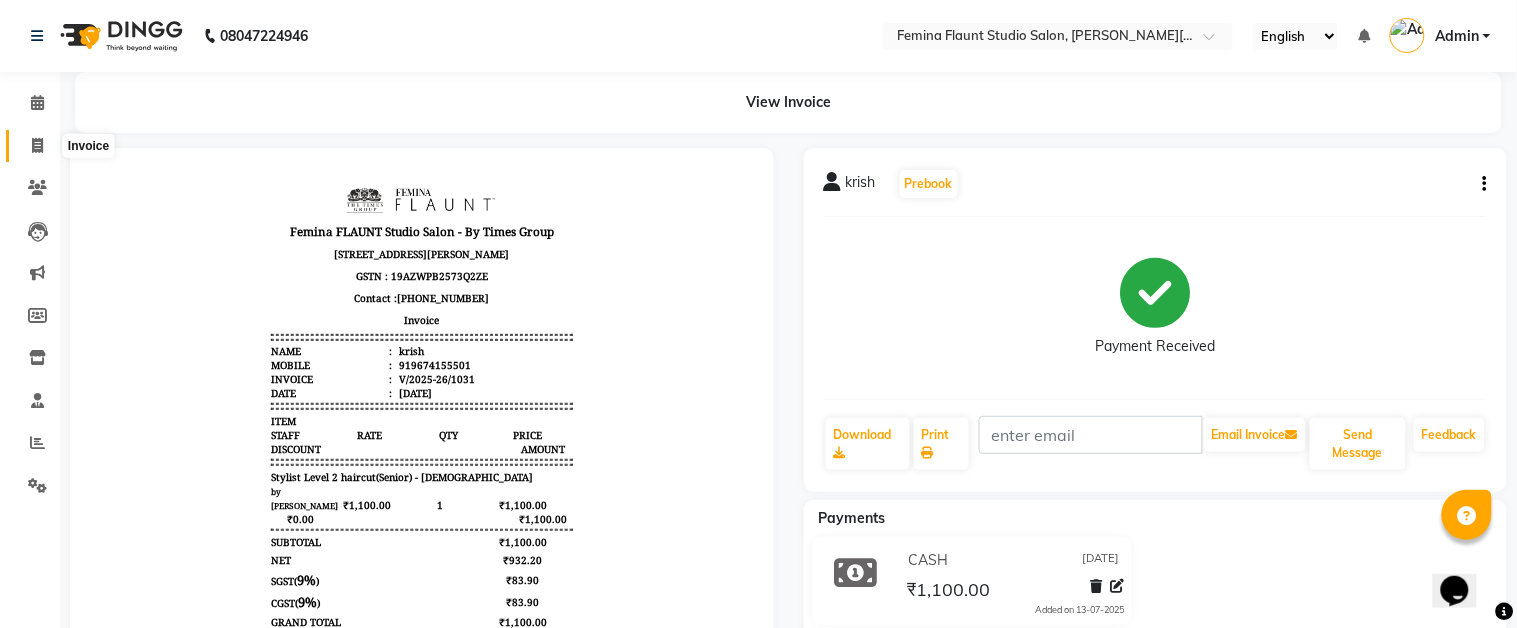 select on "service" 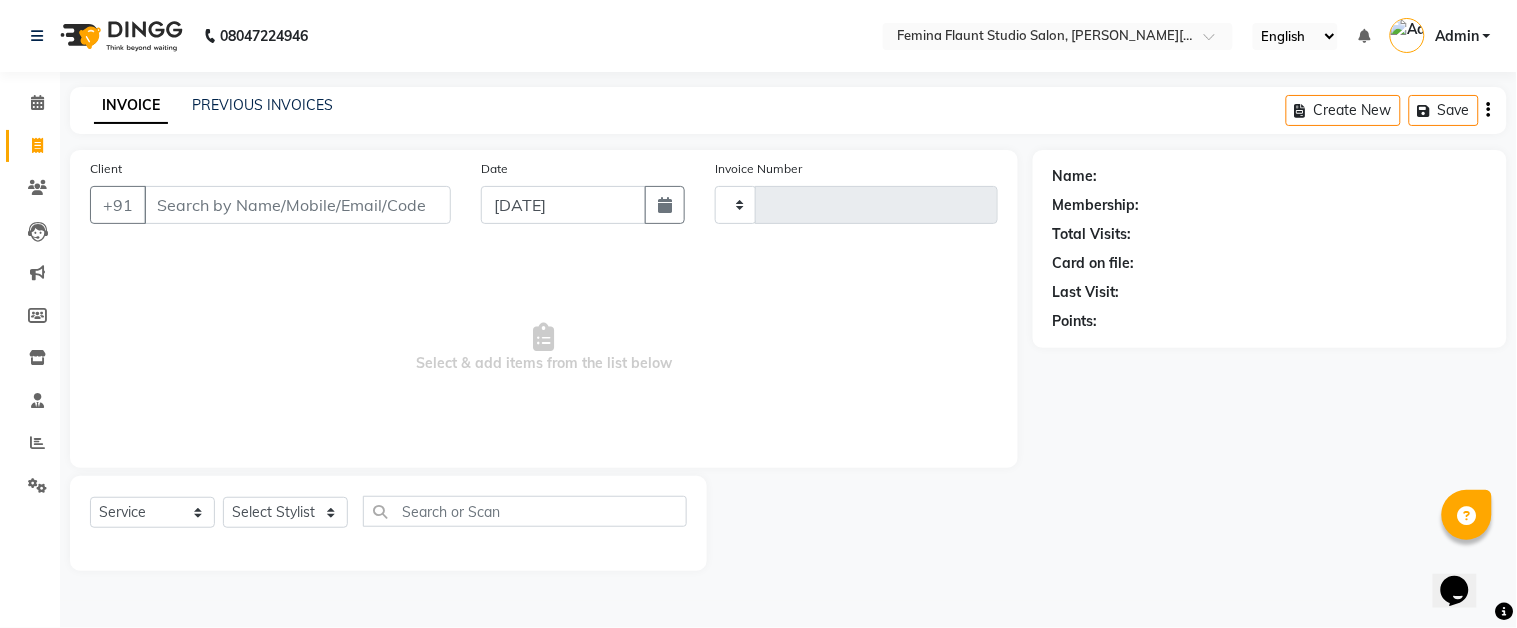 type on "1032" 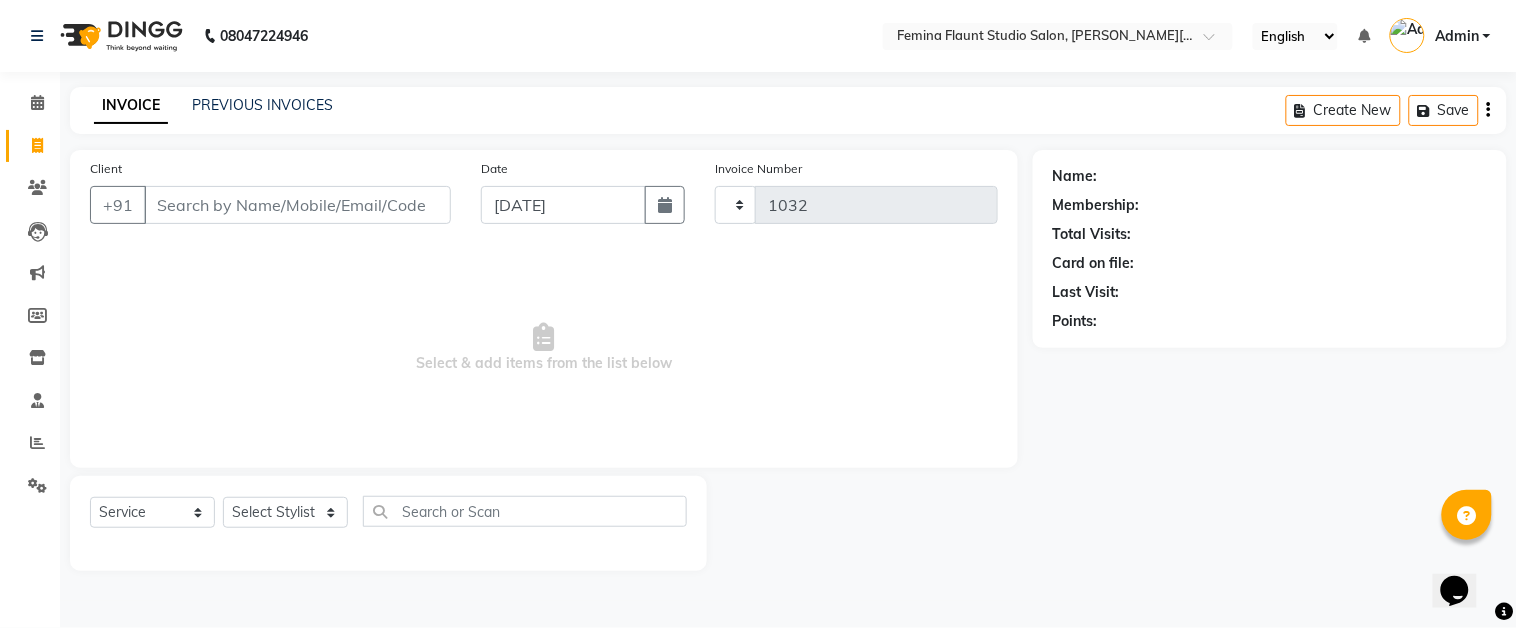 select on "5231" 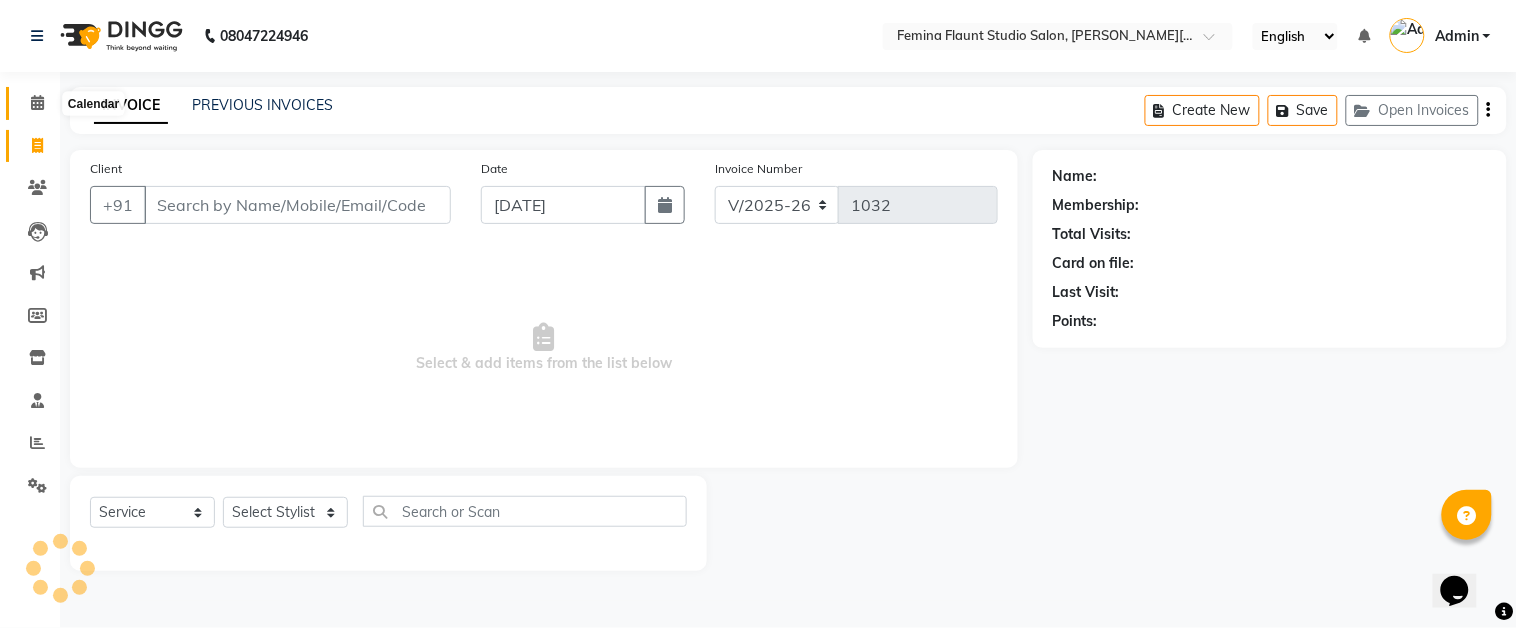 click 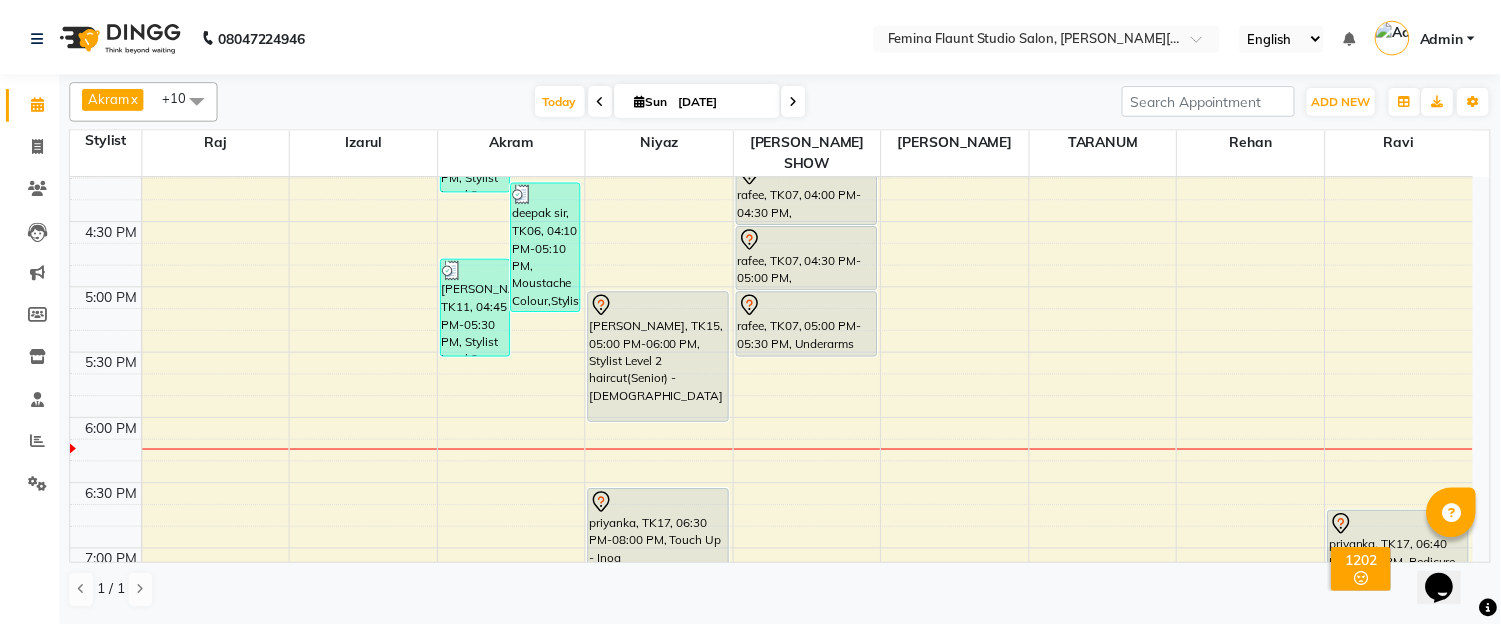 scroll, scrollTop: 981, scrollLeft: 0, axis: vertical 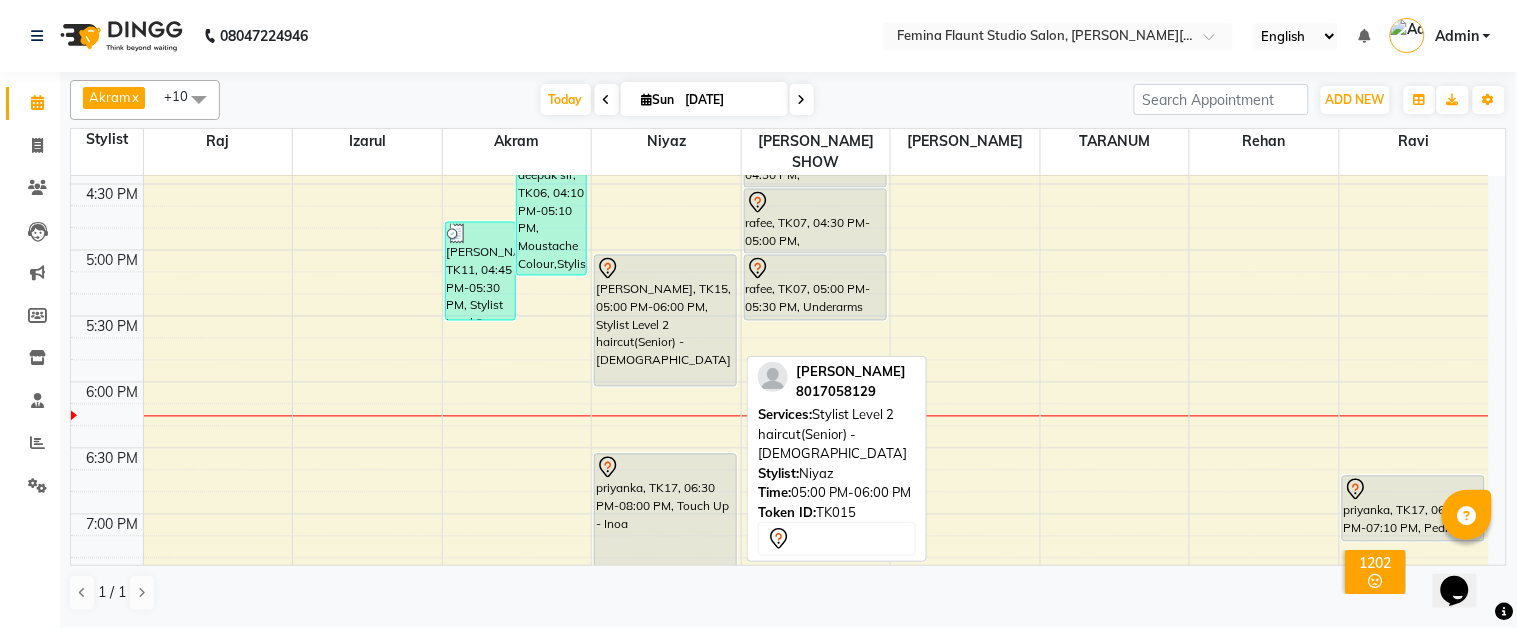 click on "[PERSON_NAME], TK15, 05:00 PM-06:00 PM, Stylist Level 2 haircut(Senior) - [DEMOGRAPHIC_DATA]" at bounding box center (665, 321) 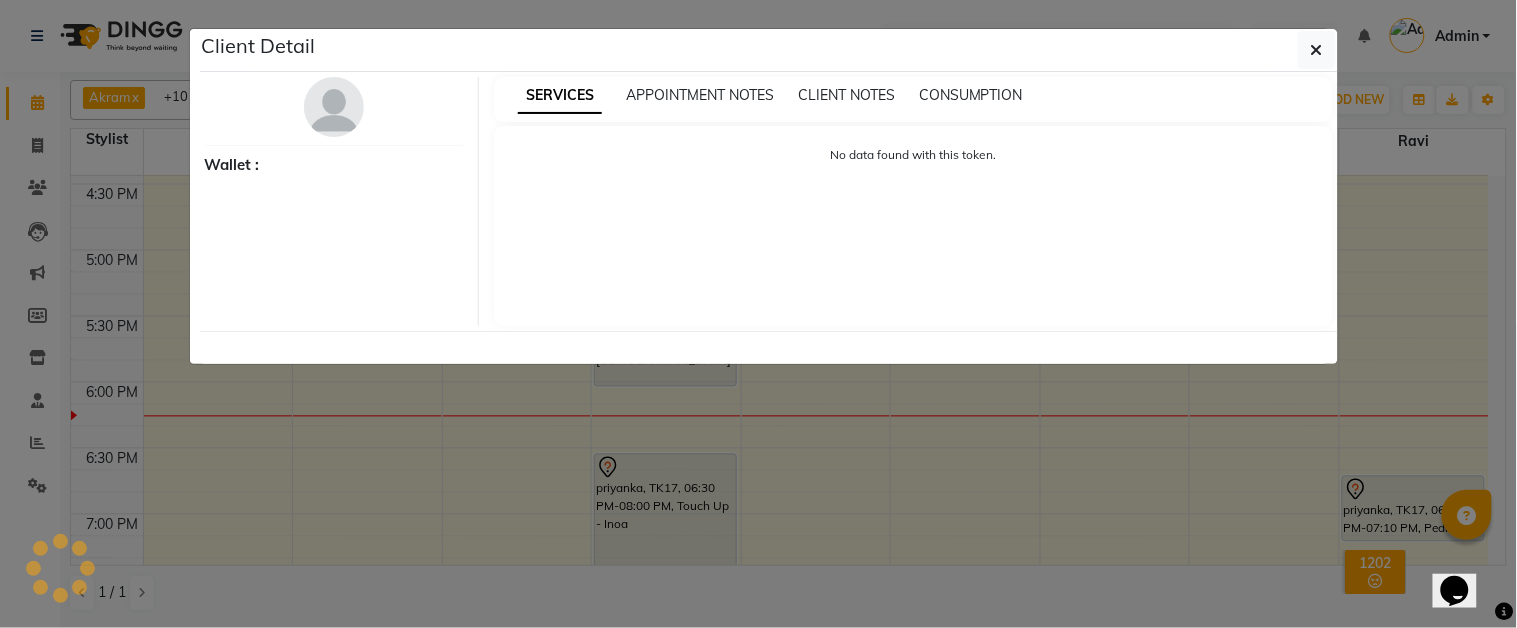 select on "7" 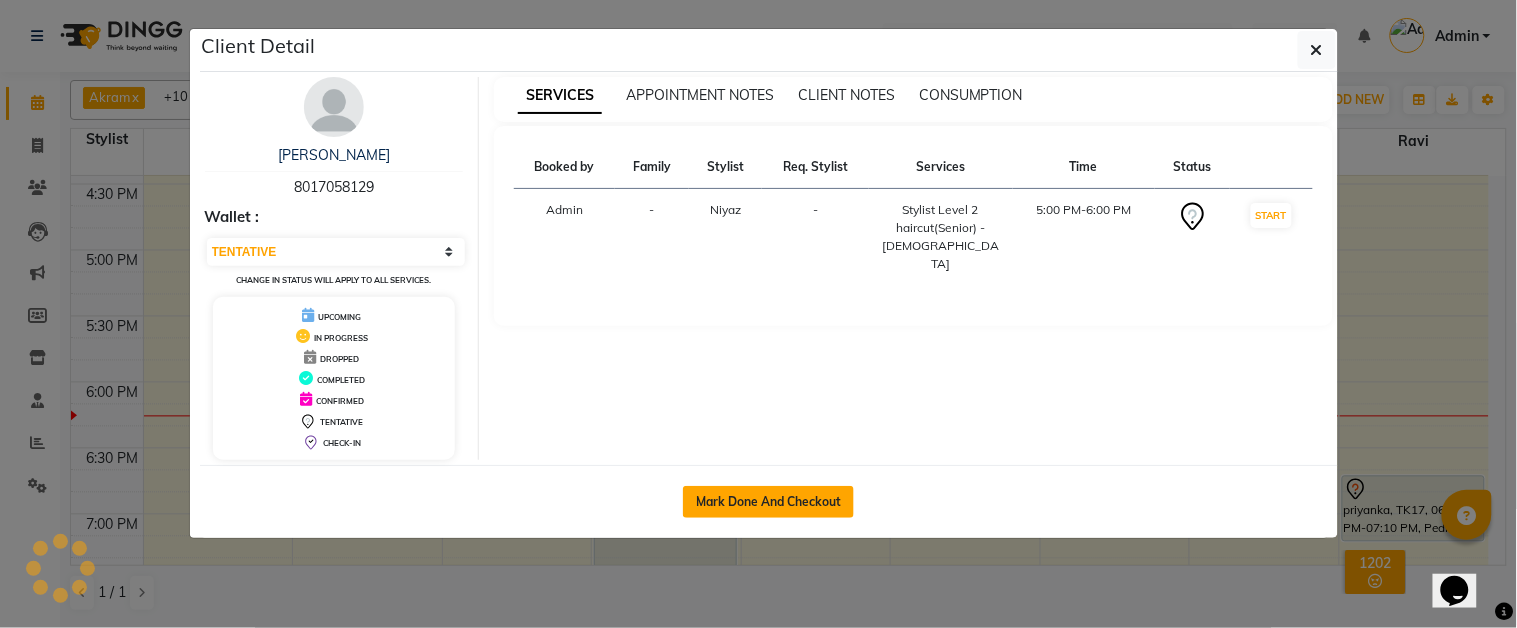 click on "Mark Done And Checkout" 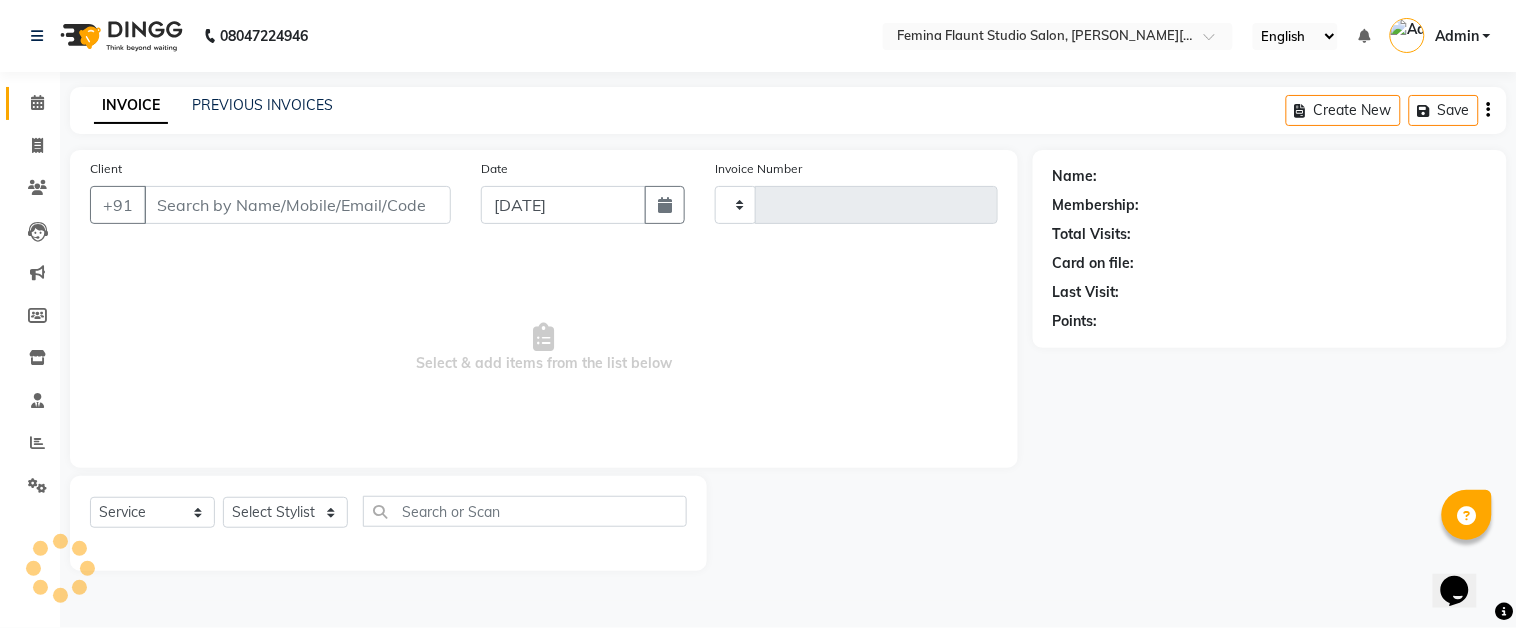type on "1032" 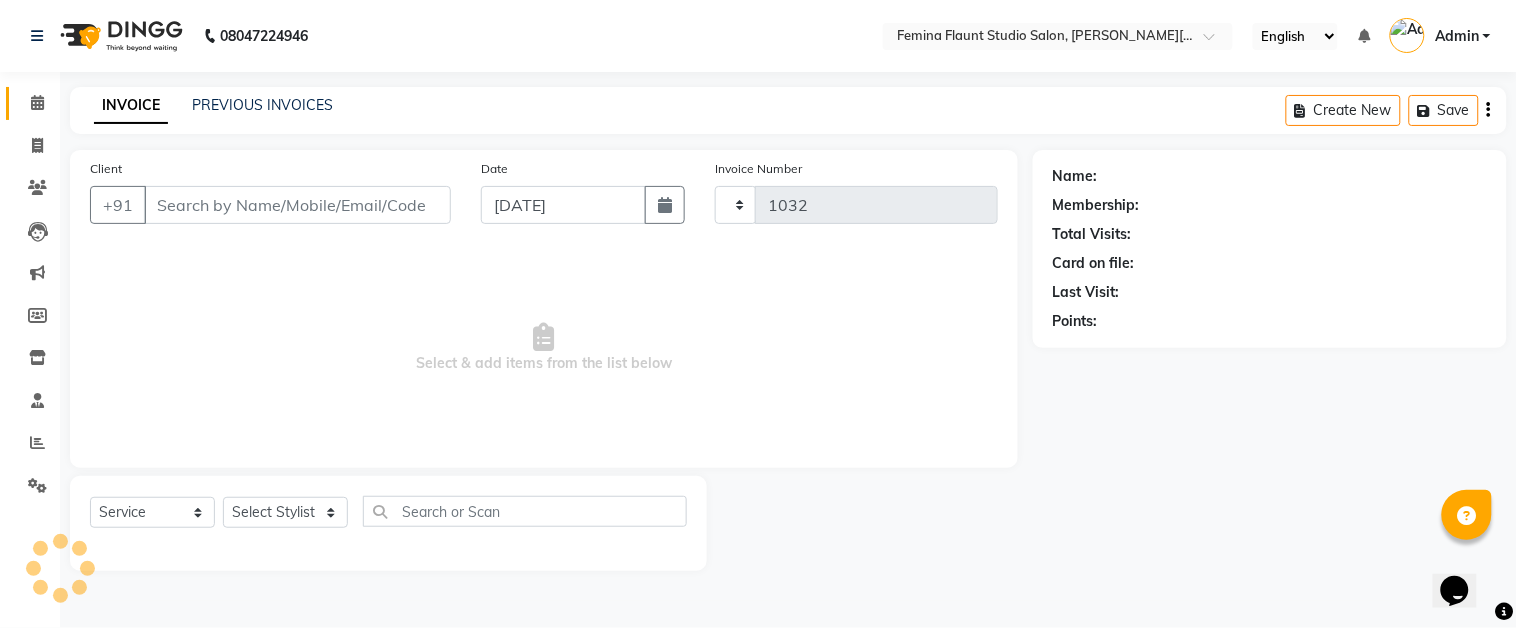 select on "5231" 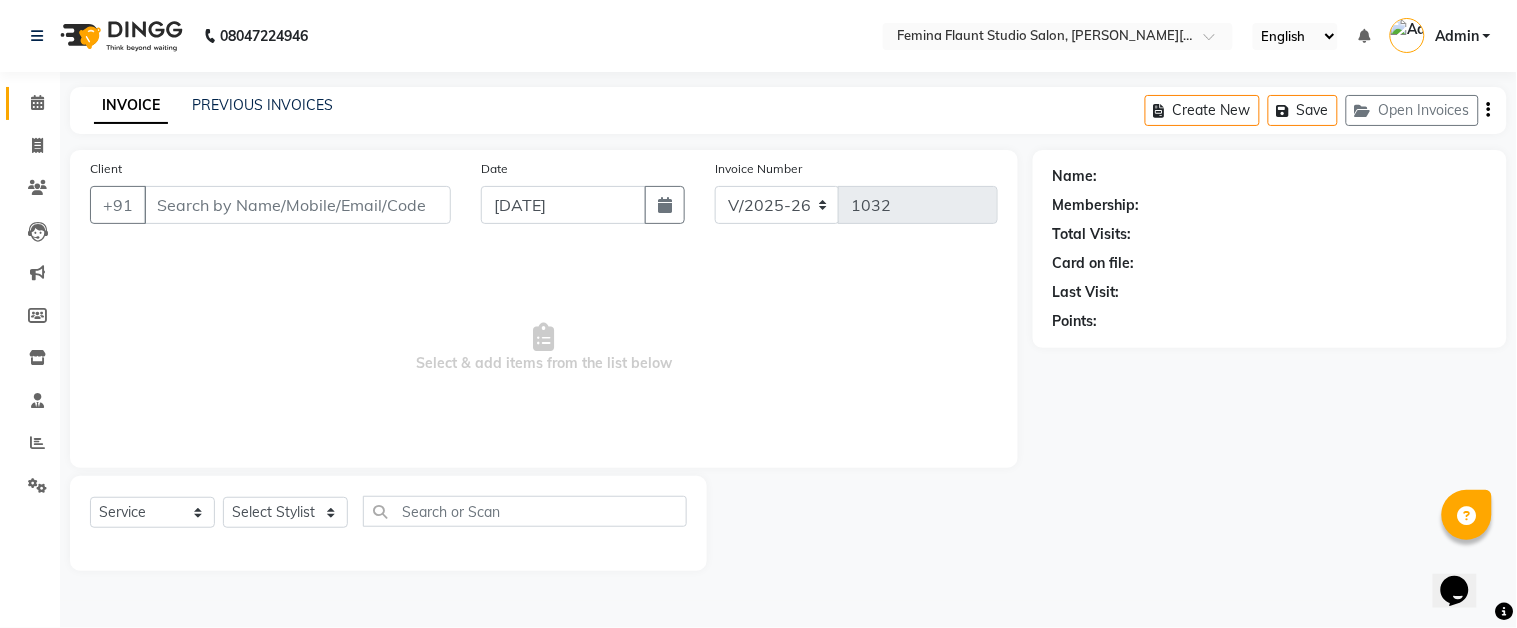 type on "8017058129" 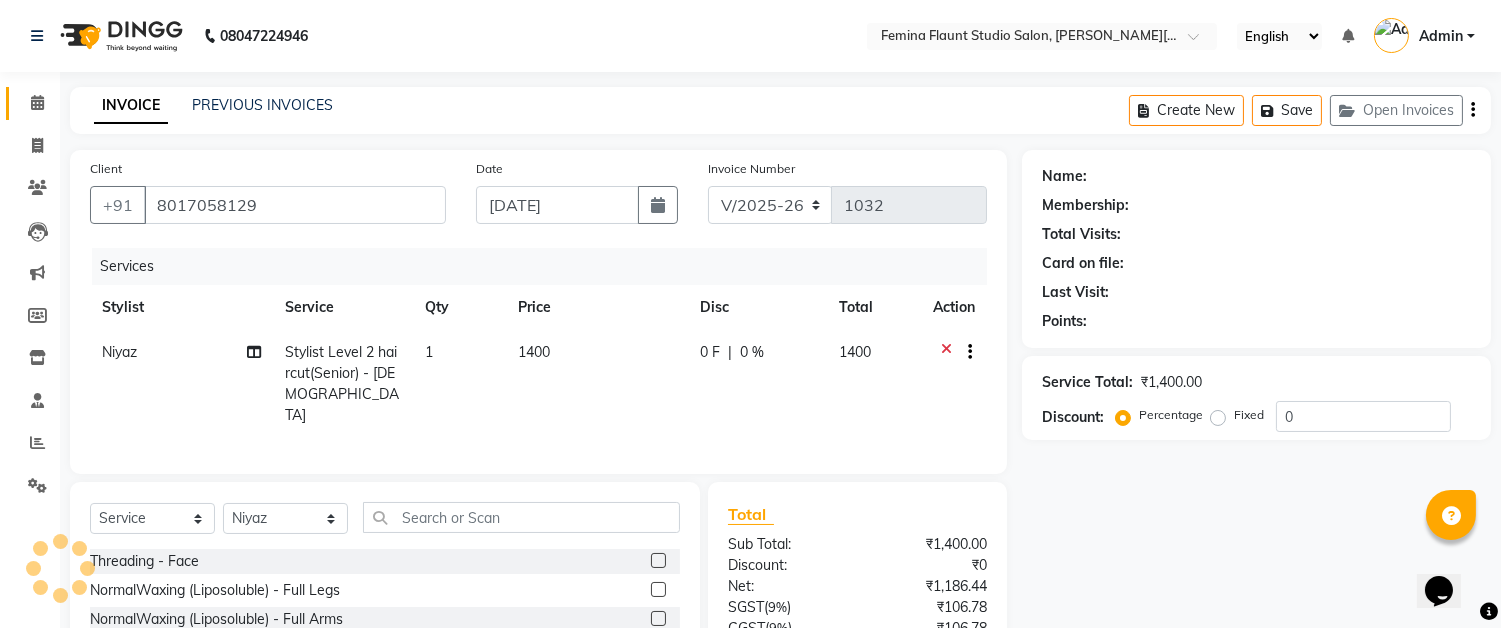 select on "1: Object" 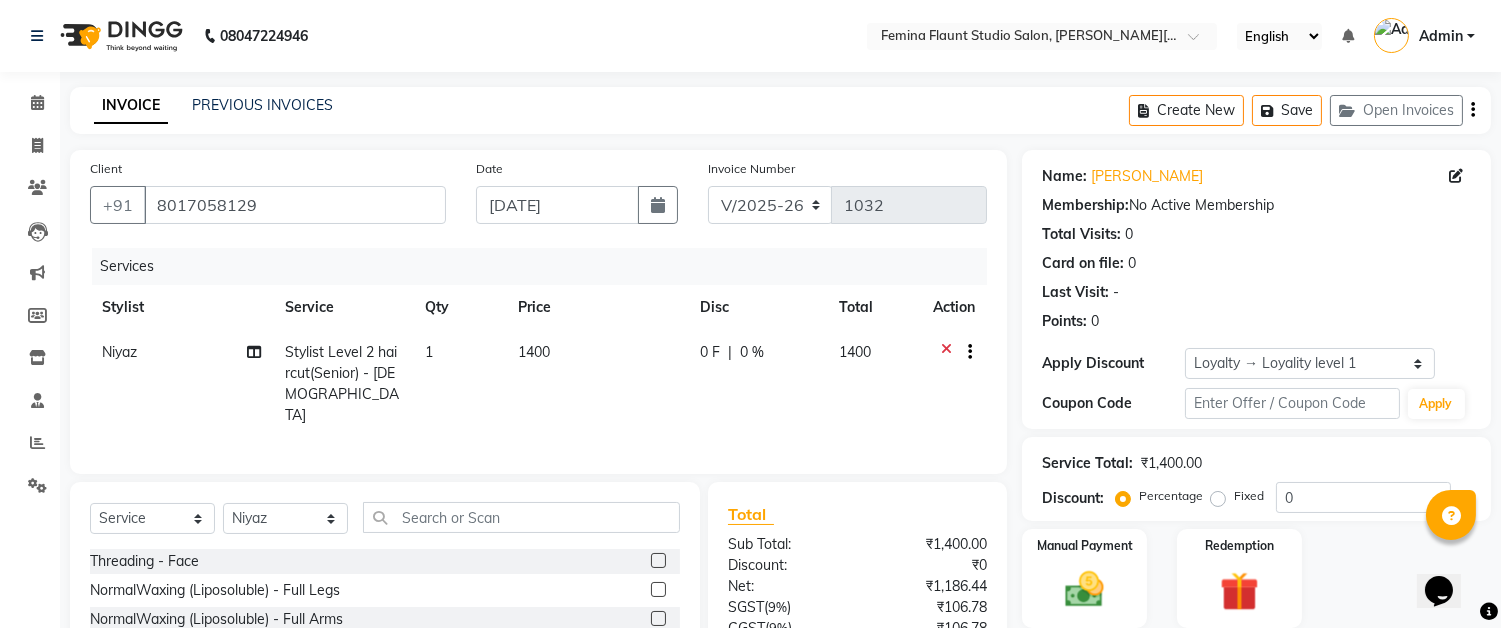 click on "1" 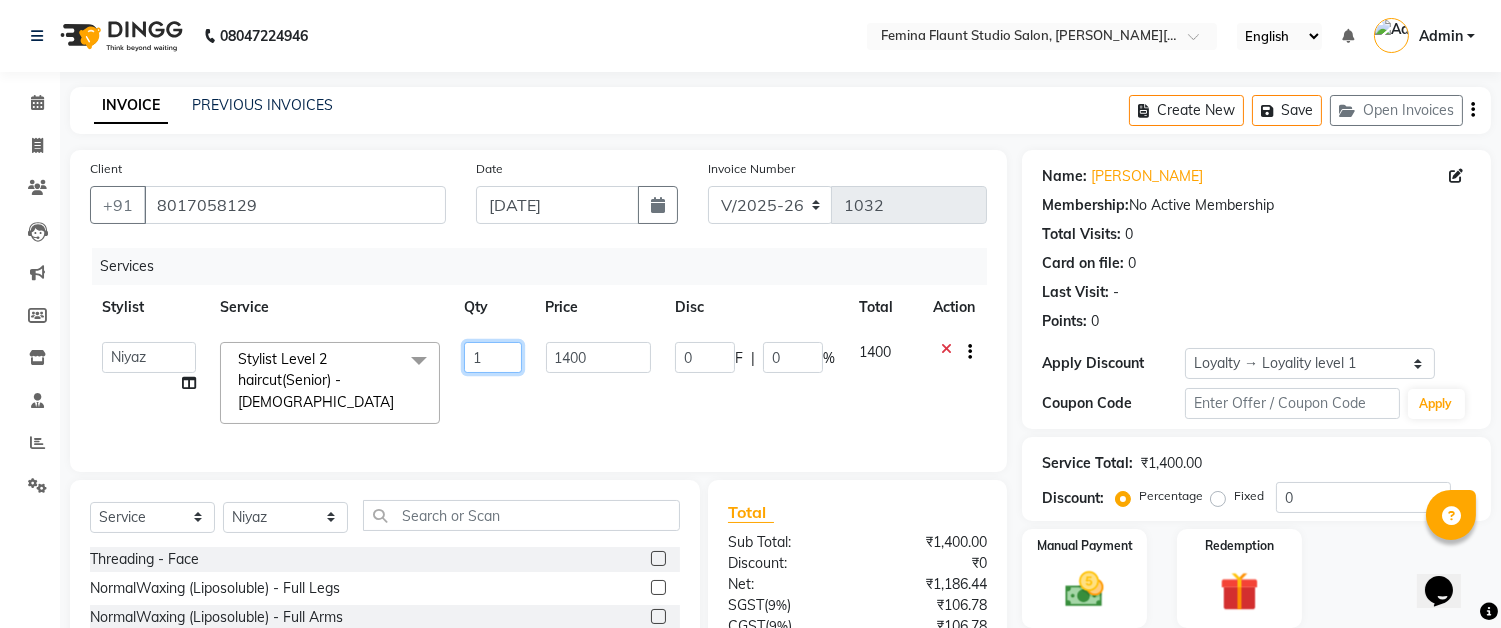 click on "1" 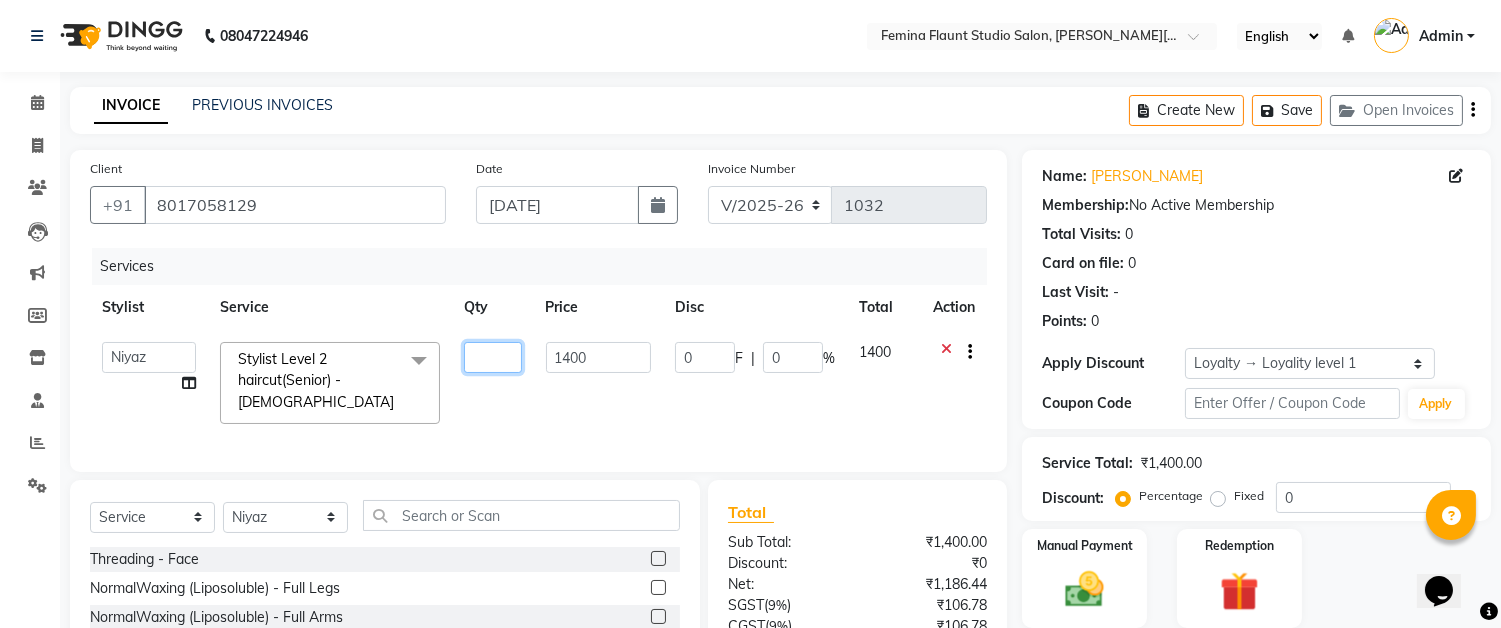 type on "2" 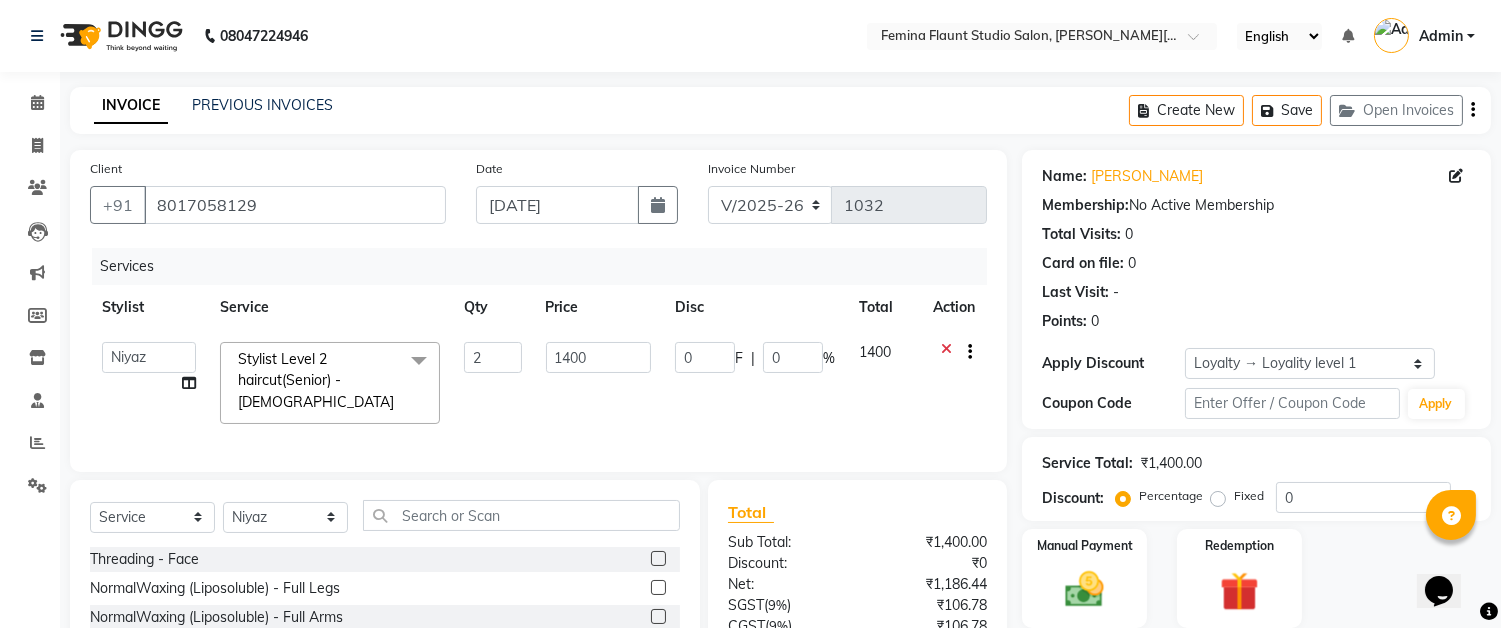 click on "Akram   Auditor   [PERSON_NAME]   [PERSON_NAME]   [PERSON_NAME]   [PERSON_NAME]   [PERSON_NAME] SHOW   TARANUM  Stylist Level 2 haircut(Senior) - [DEMOGRAPHIC_DATA]  x  Threading - Face NormalWaxing (Liposoluble) - Full Legs NormalWaxing (Liposoluble) - Full Arms  Clean-up  - Express Clean-up - 20min (Basic) Haircut with Wash- Hair cut - Top ( [DEMOGRAPHIC_DATA] ) Haircut with Wash- Hair cut - Top ([DEMOGRAPHIC_DATA]) Haircut with Wash- Hair cut - Star ( [DEMOGRAPHIC_DATA] ) [PERSON_NAME] Trim  Nails - Gel Polish Application (Basic) Nails - Gel Polish Removal (Basic) Nails - Gel Extension Removal (Basic) Nails - Nail Art- Basic(10 Tips) (Basic) Nails - Nail Art Per Tip (Basic) 1 Nails - Refill Extension Gel/Acrylic (Advanced) Nails - Nail Extension Gel (Advanced) Nails - Nail Extension Acrylic (Advanced) Nails - Inbuild Extension Gel (Advanced) Nails - Inbuild Extension Acrylic (Advanced) Nails - 3D Nail Art(10 Tips) (Advanced) Nails - Cat Eye Design Gel Polish(10 Tips) (Advanced) Nails - Chrome Gel Polish(10 Tips) (Advanced) Nails - Falling Glitter Normal Polish (Advanced) Tong" 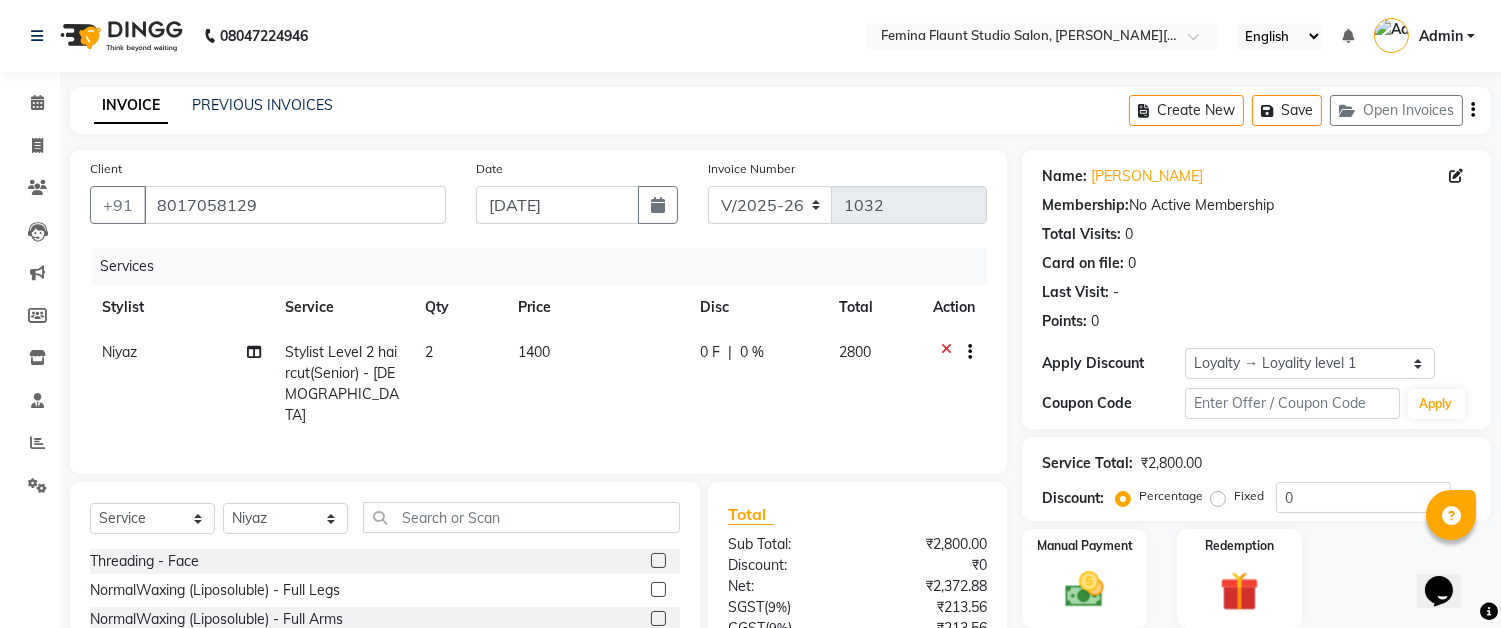 click on "2" 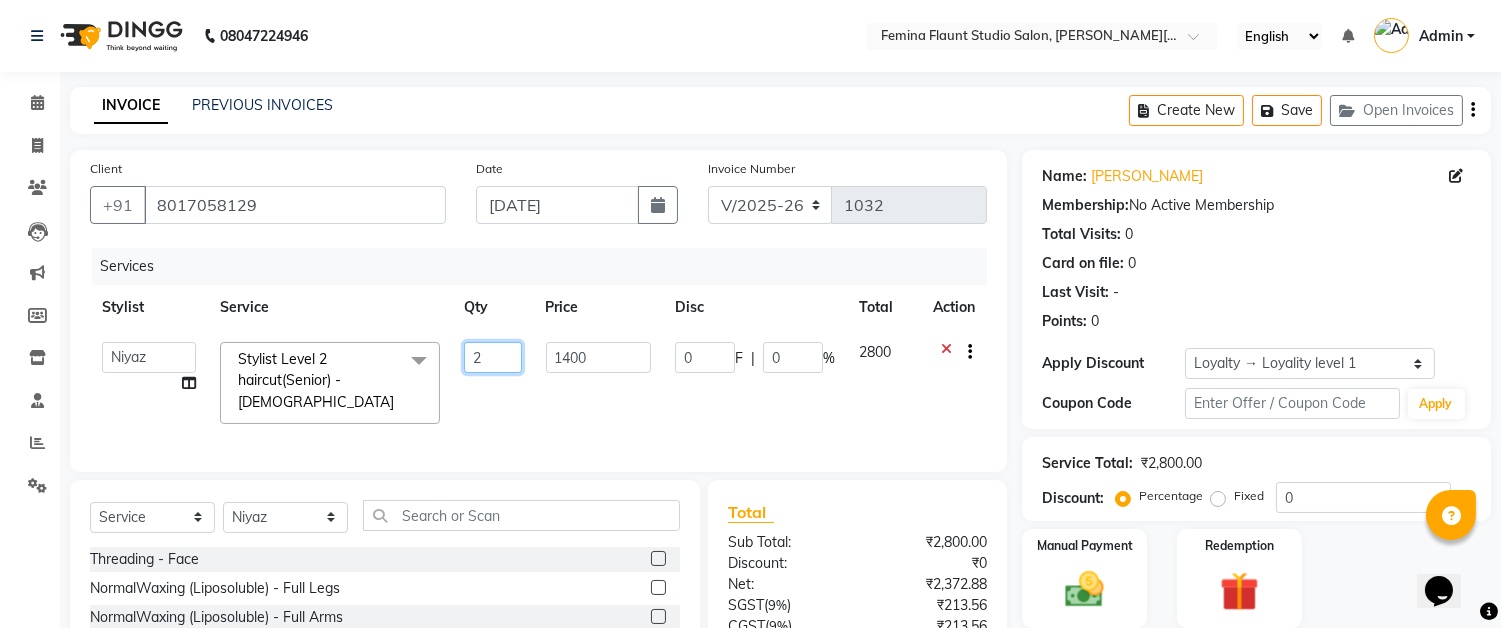 click on "2" 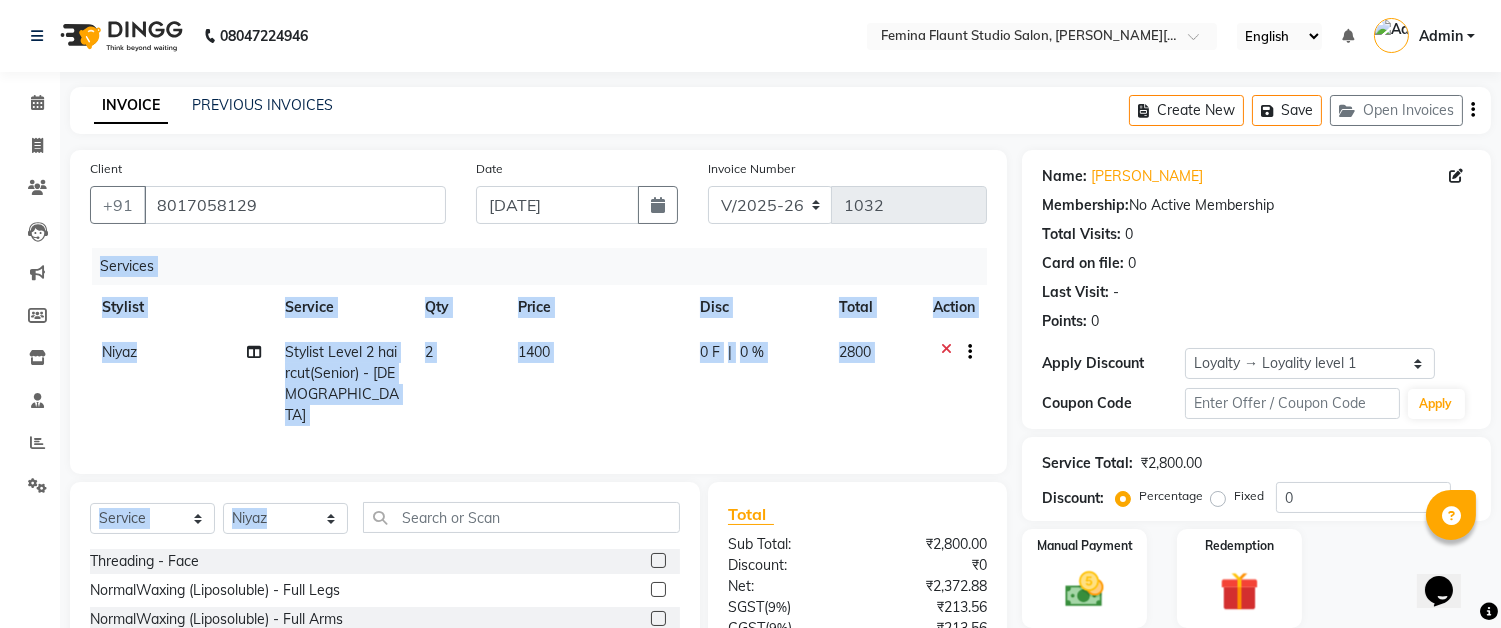 drag, startPoint x: 522, startPoint y: 444, endPoint x: 542, endPoint y: 476, distance: 37.735924 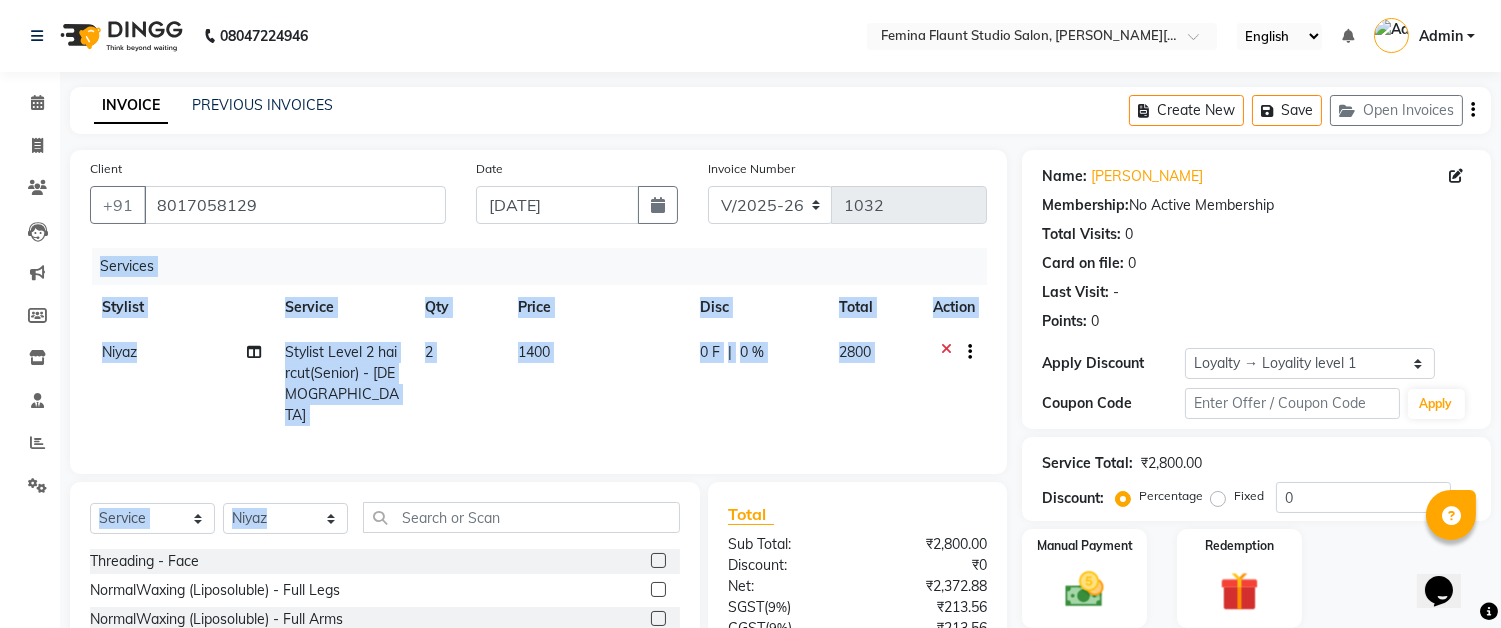 click on "1400" 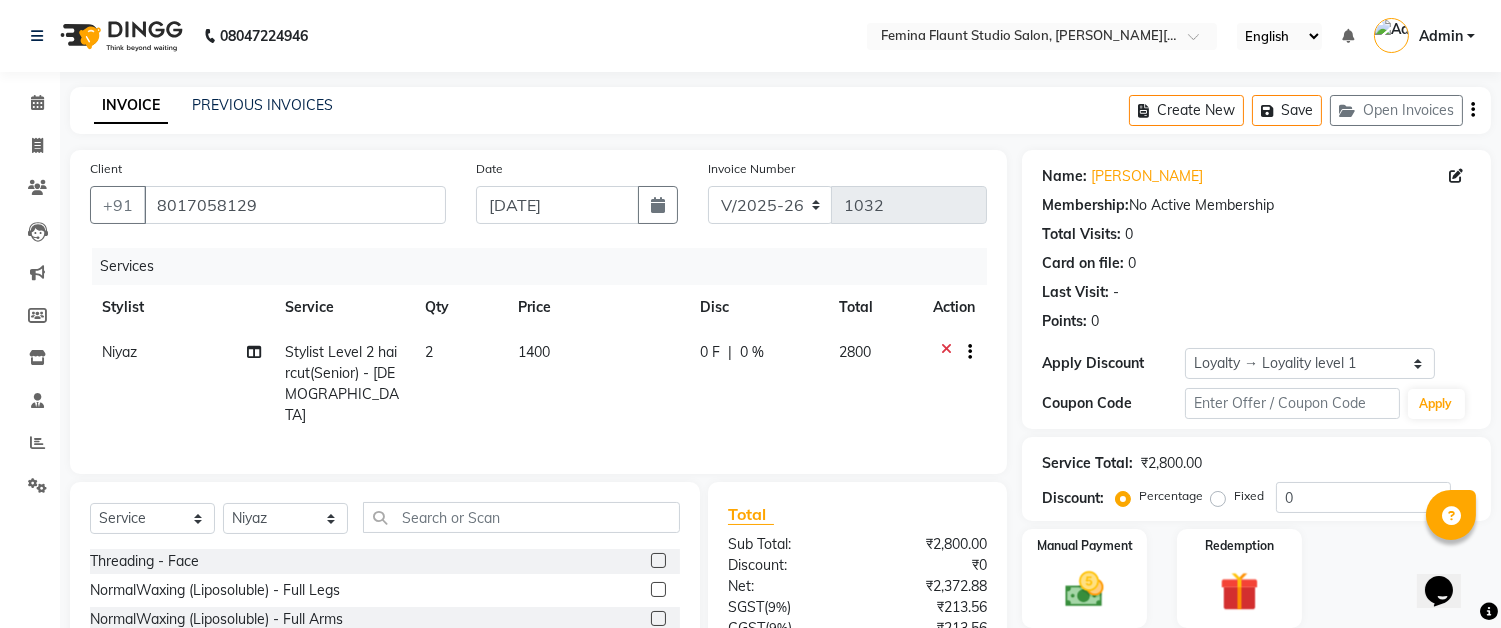 select on "83062" 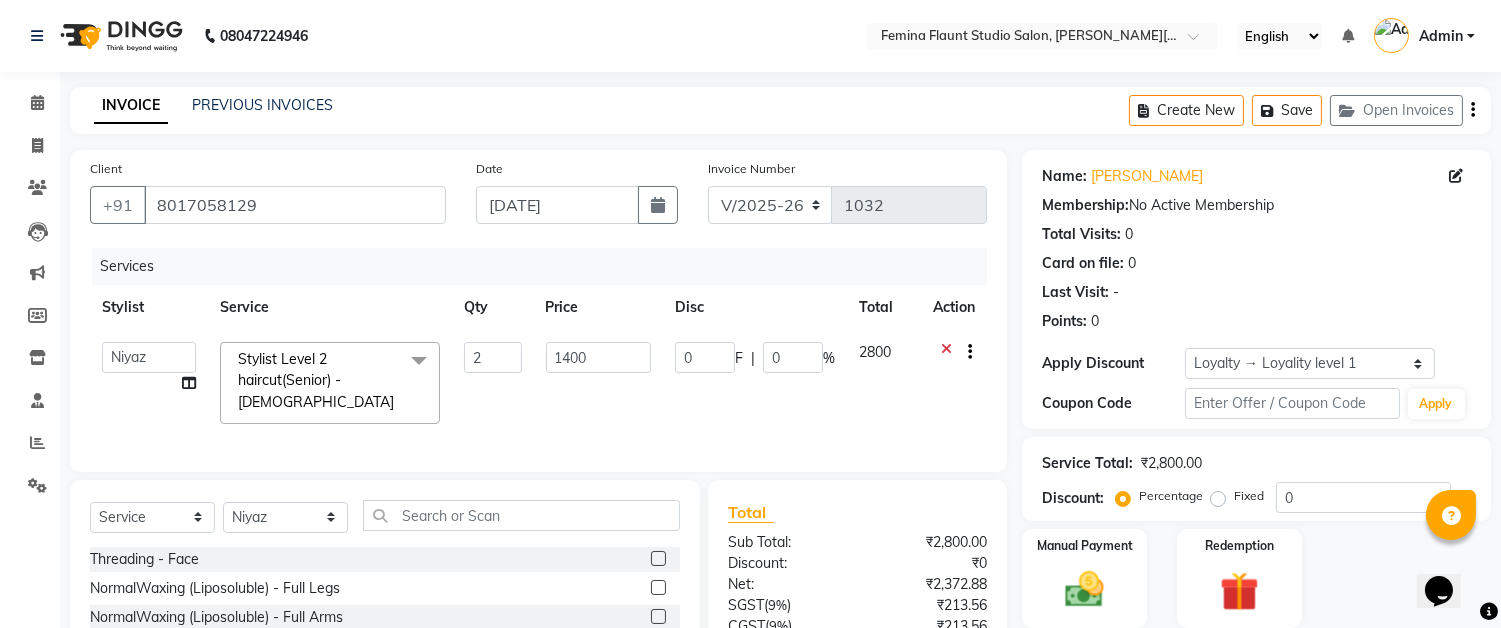 scroll, scrollTop: 193, scrollLeft: 0, axis: vertical 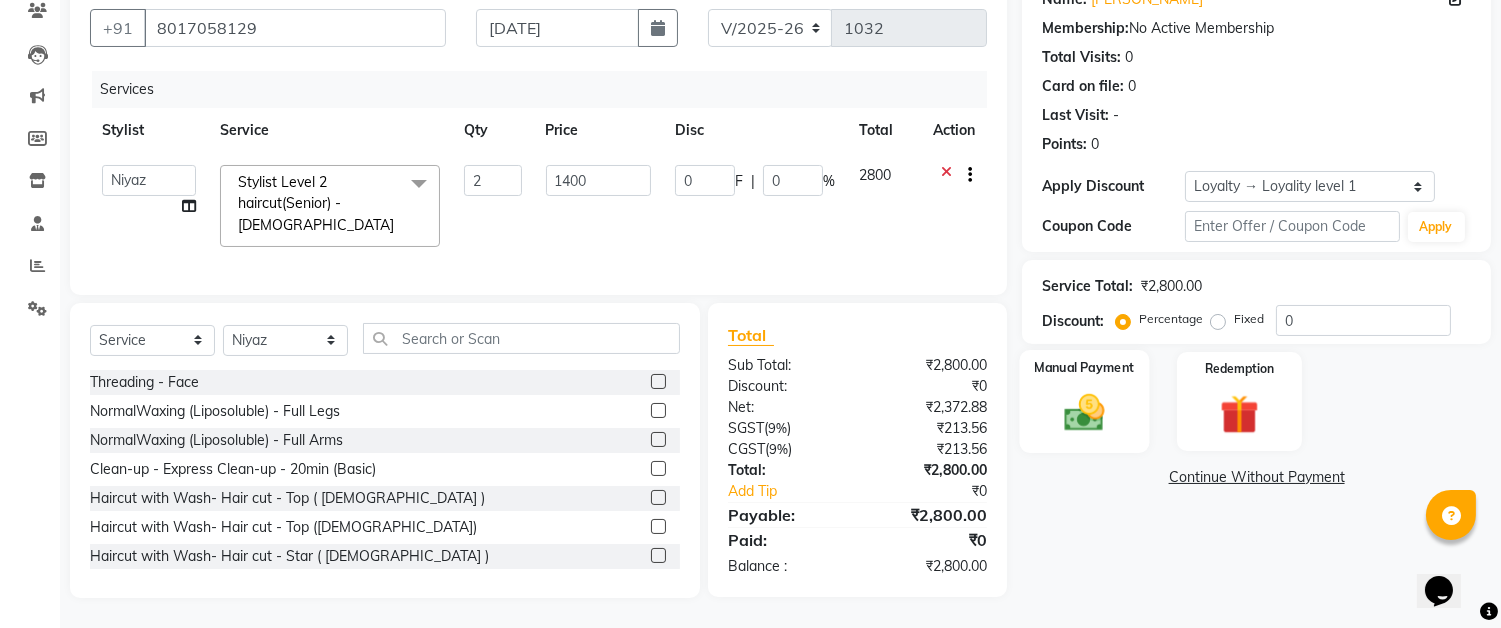 click 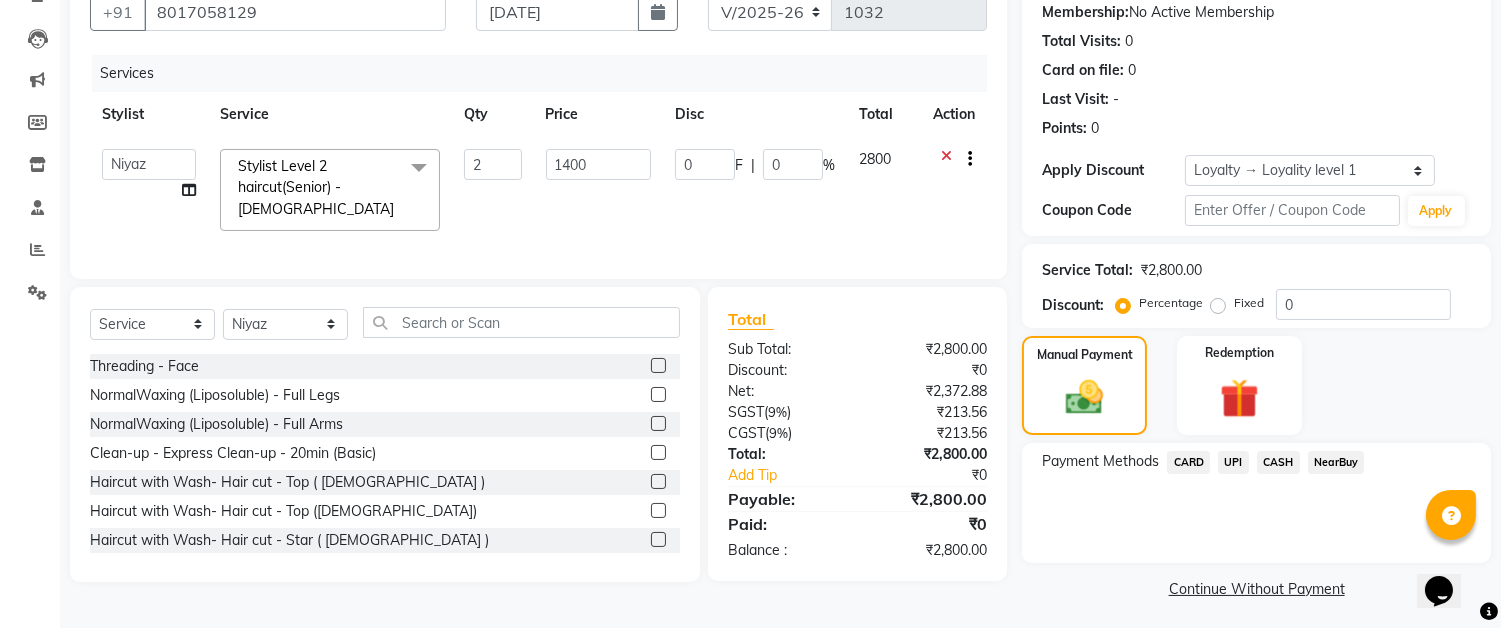 click on "UPI" 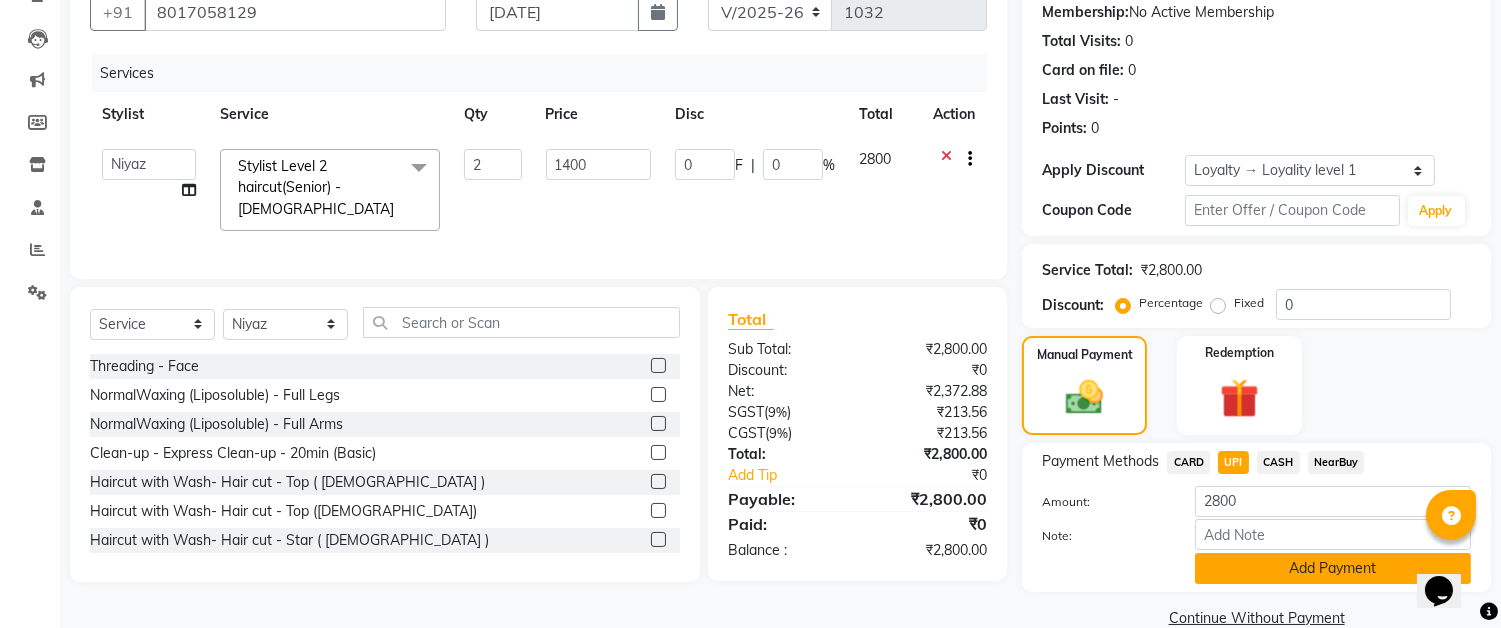 click on "Add Payment" 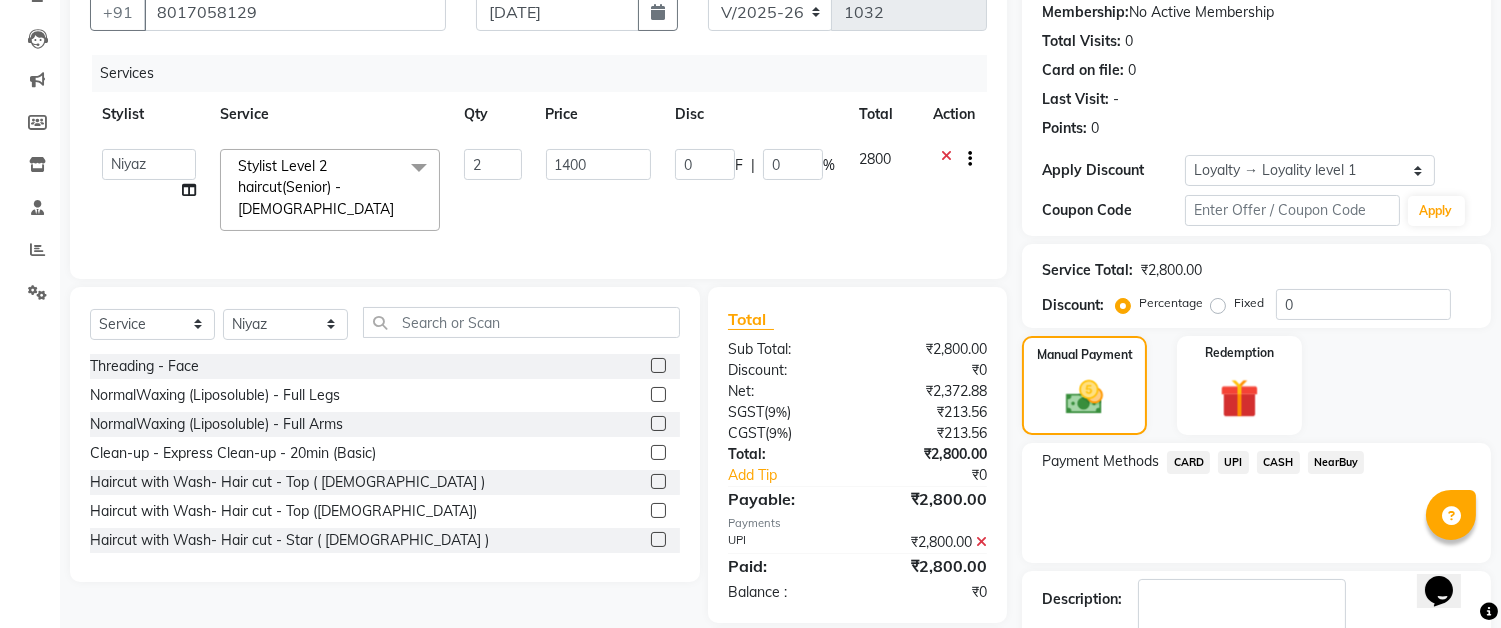 scroll, scrollTop: 354, scrollLeft: 0, axis: vertical 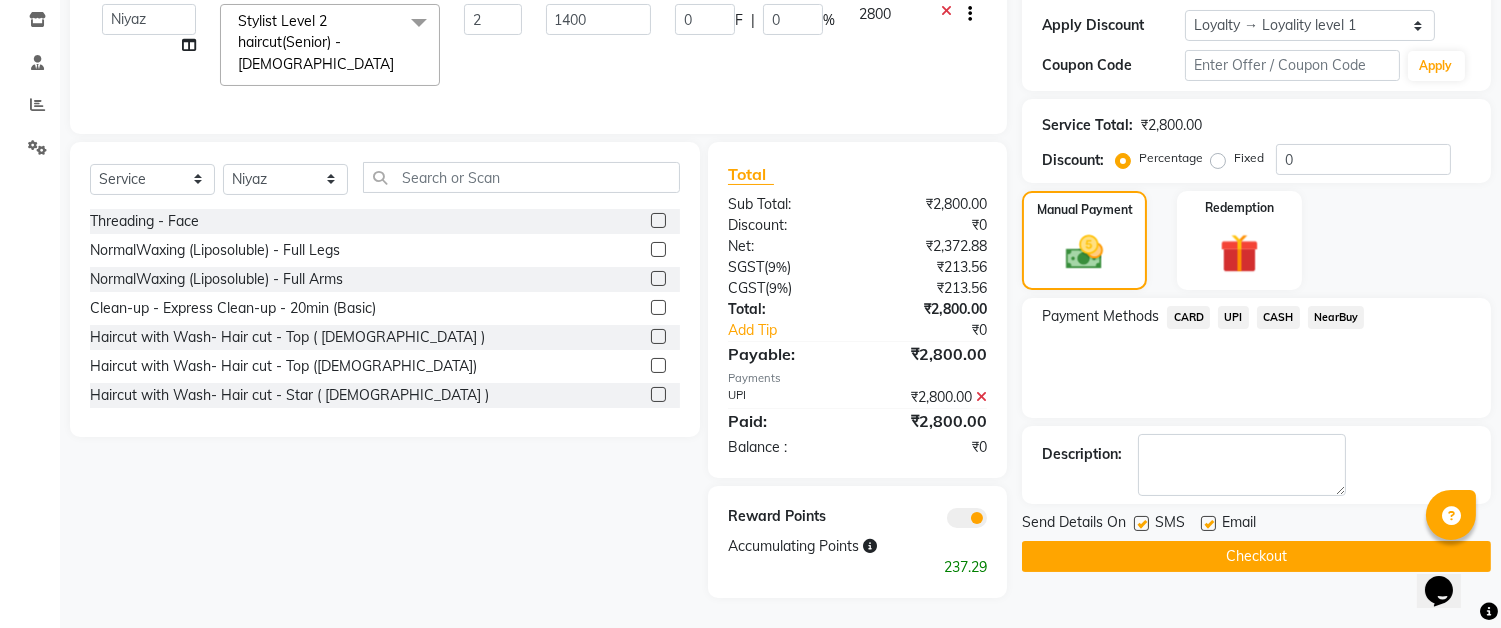 click on "Checkout" 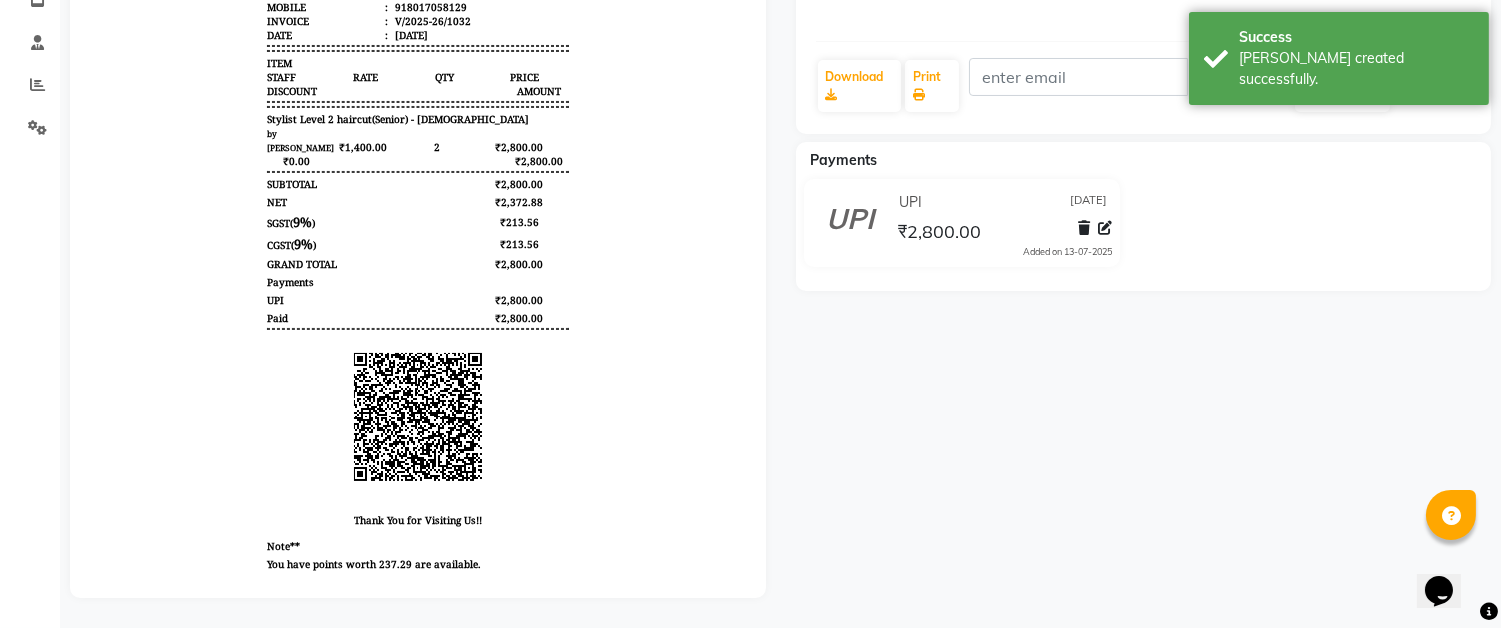 scroll, scrollTop: 40, scrollLeft: 0, axis: vertical 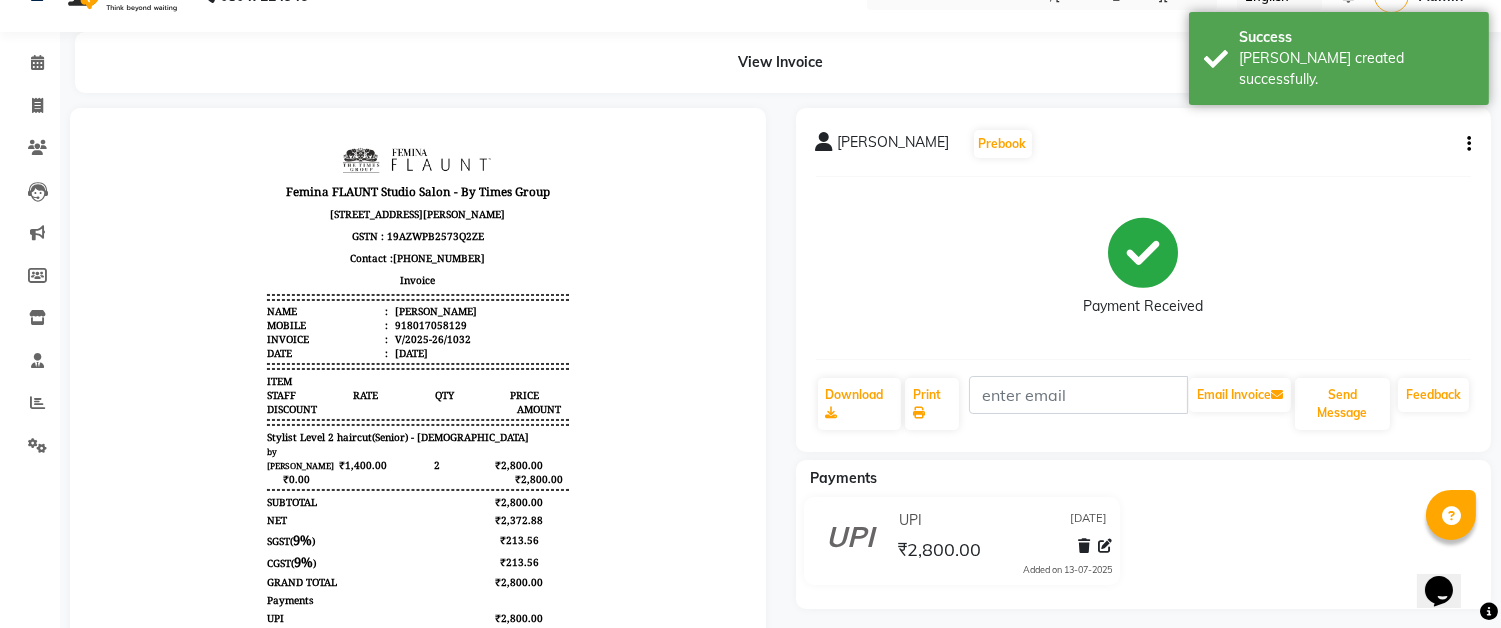 select on "service" 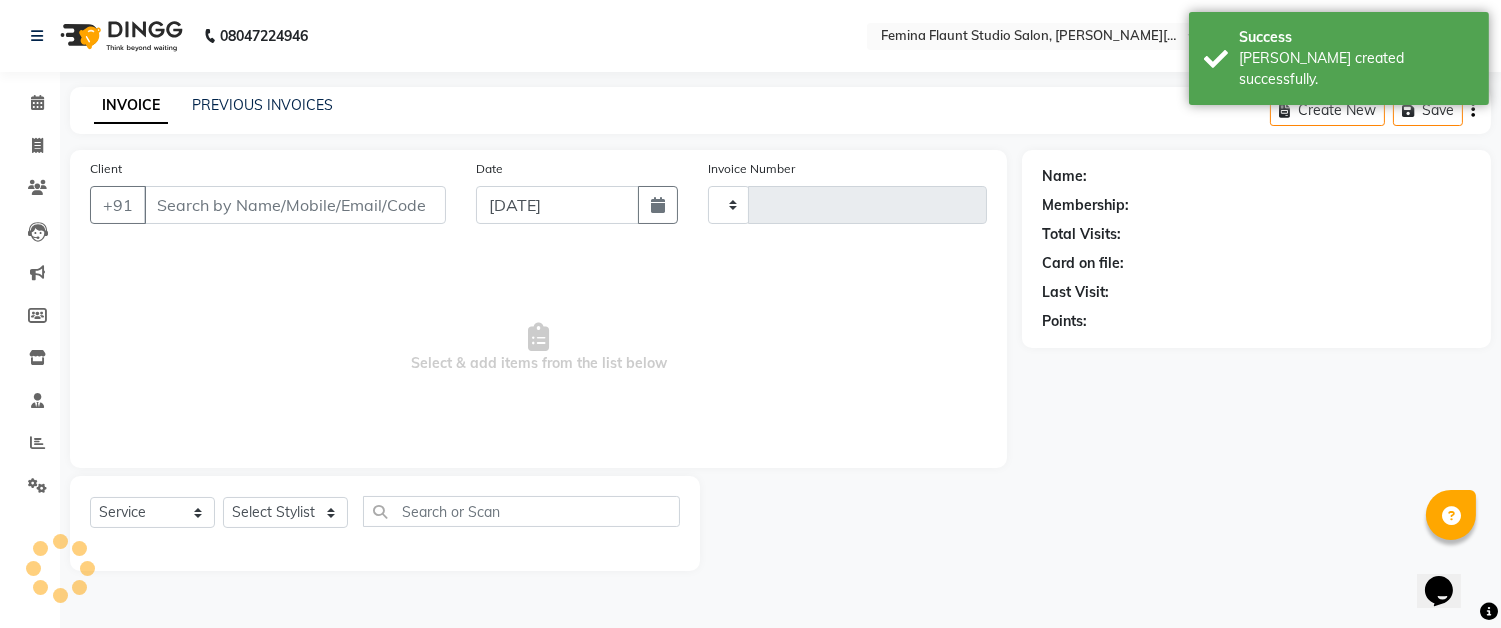 type on "1033" 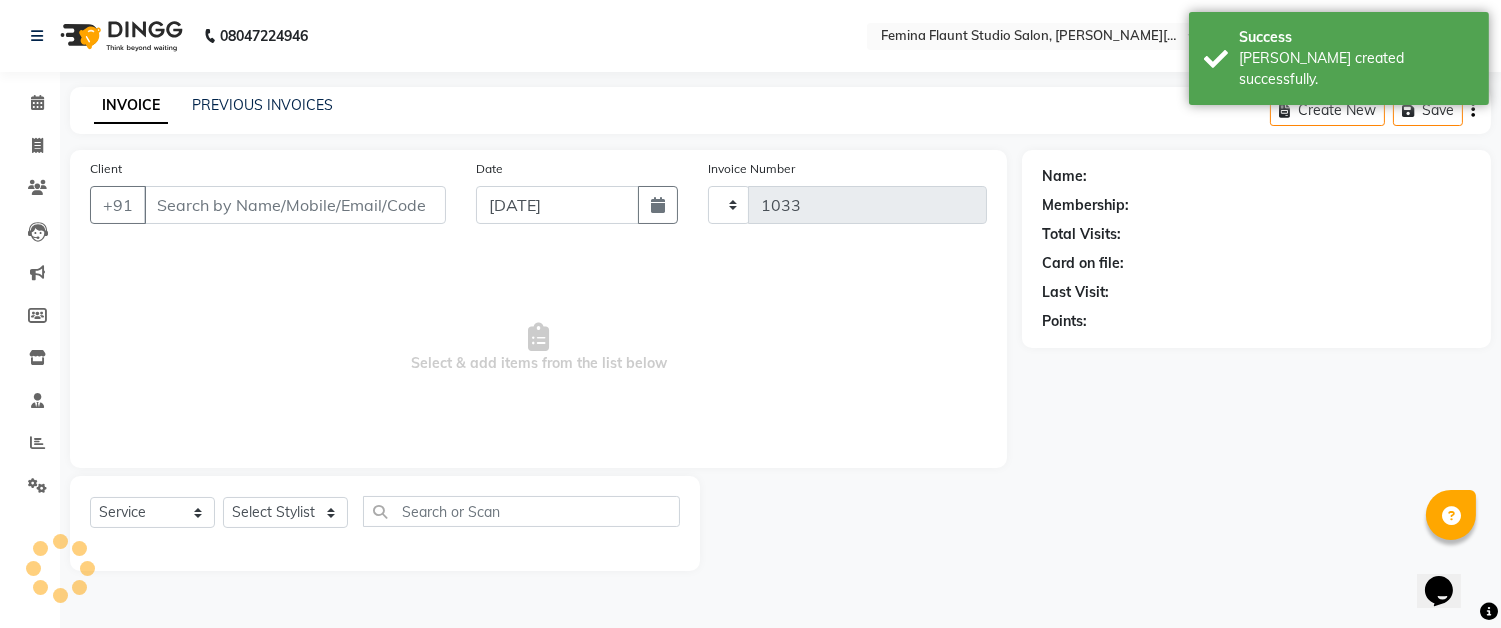 select on "5231" 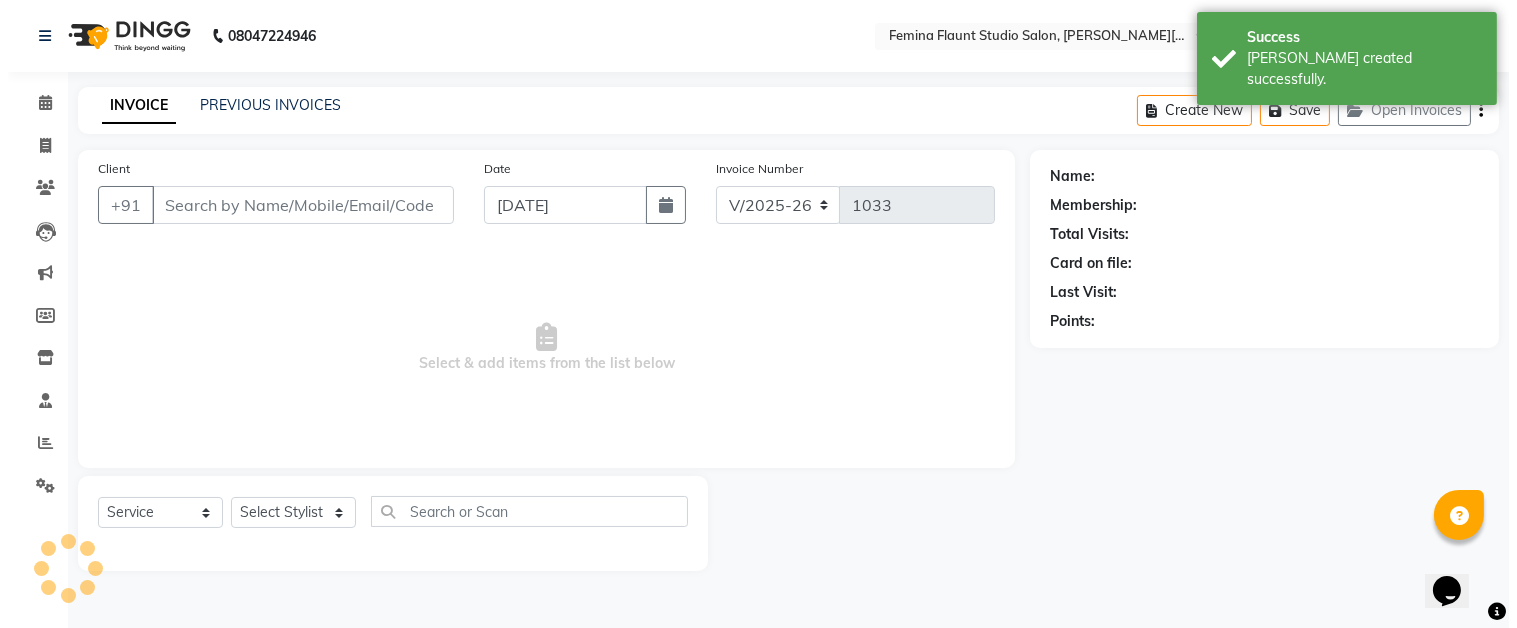 scroll, scrollTop: 0, scrollLeft: 0, axis: both 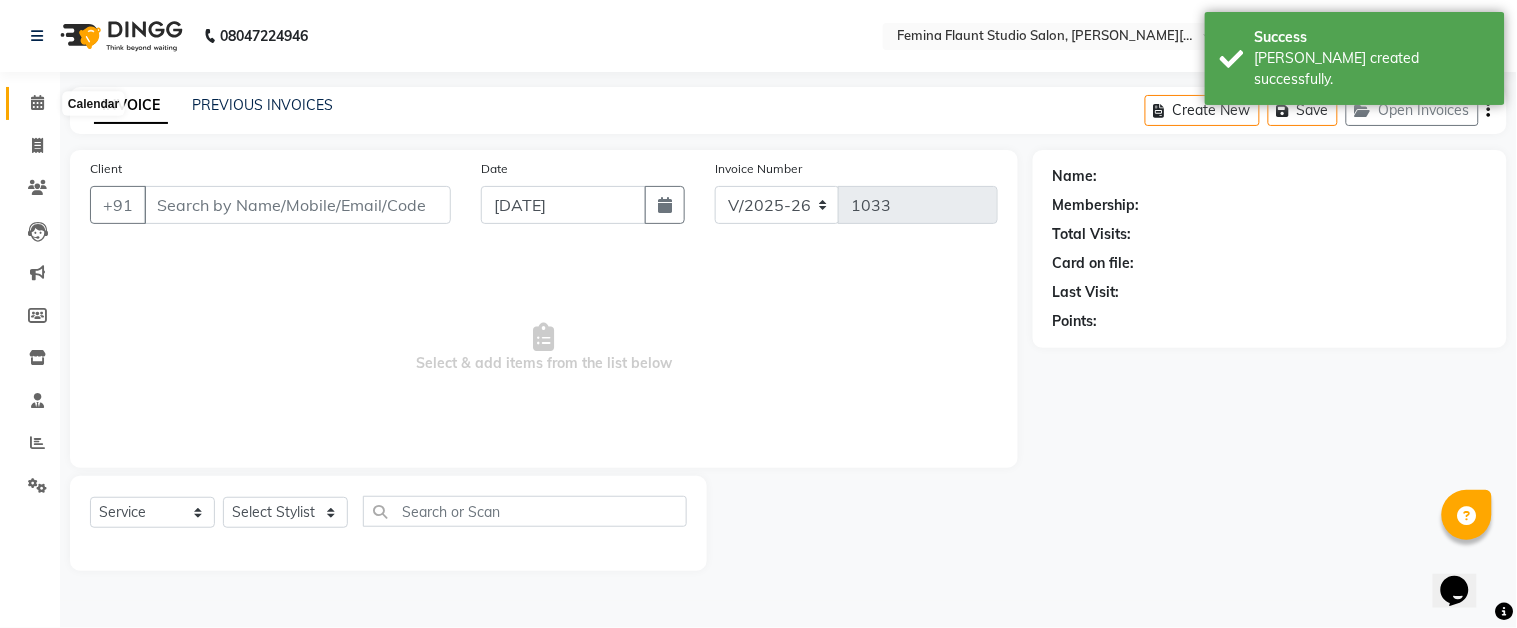 click 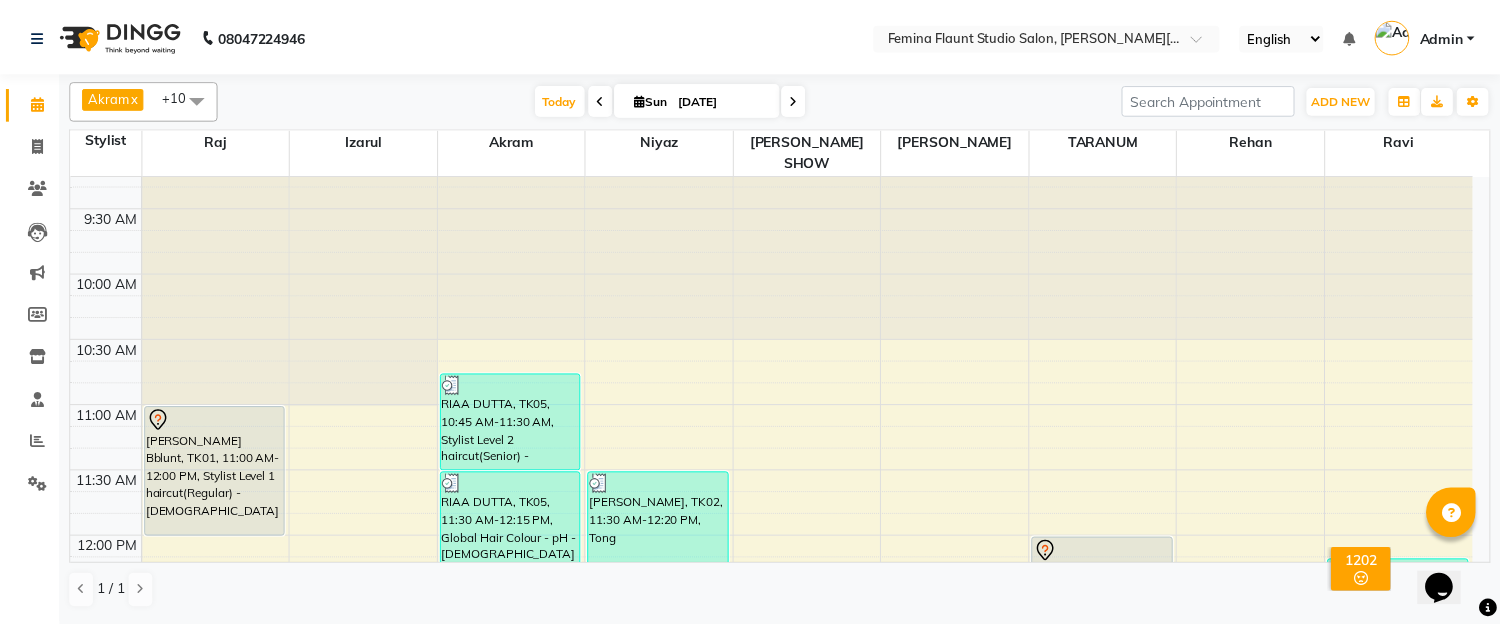 scroll, scrollTop: 0, scrollLeft: 0, axis: both 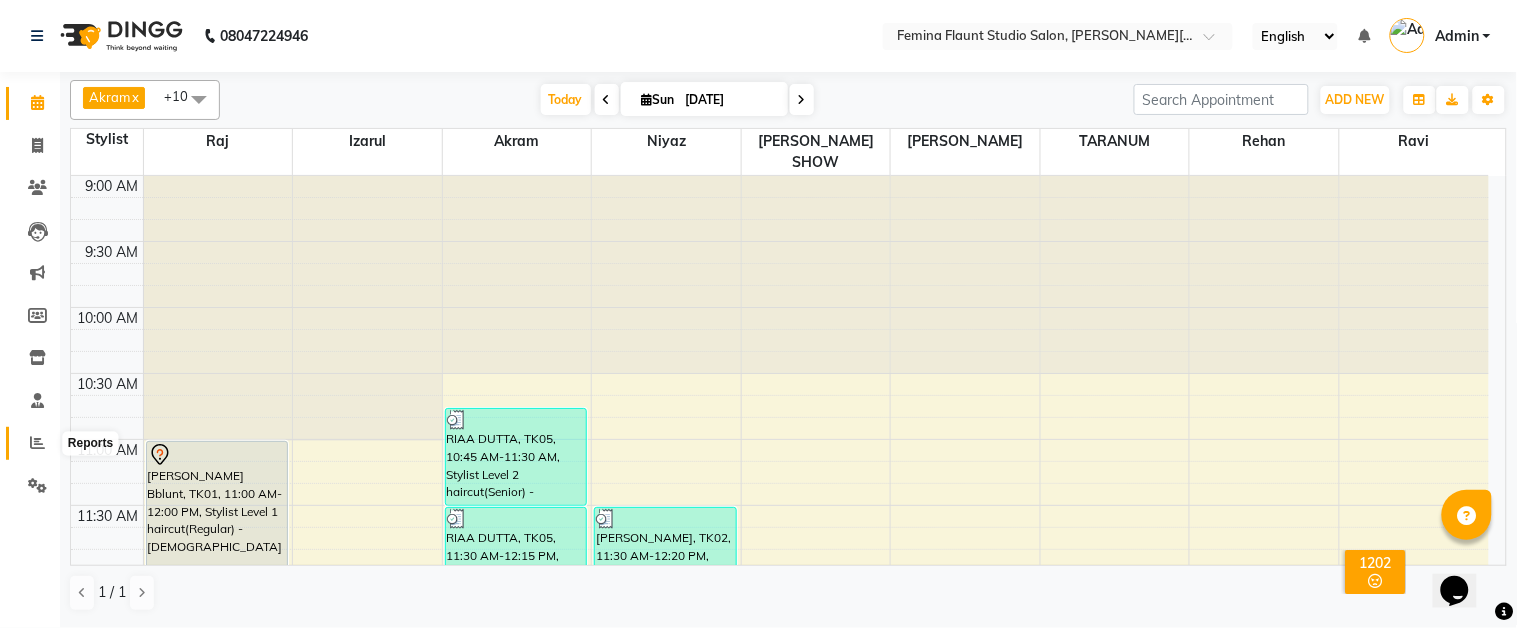 click 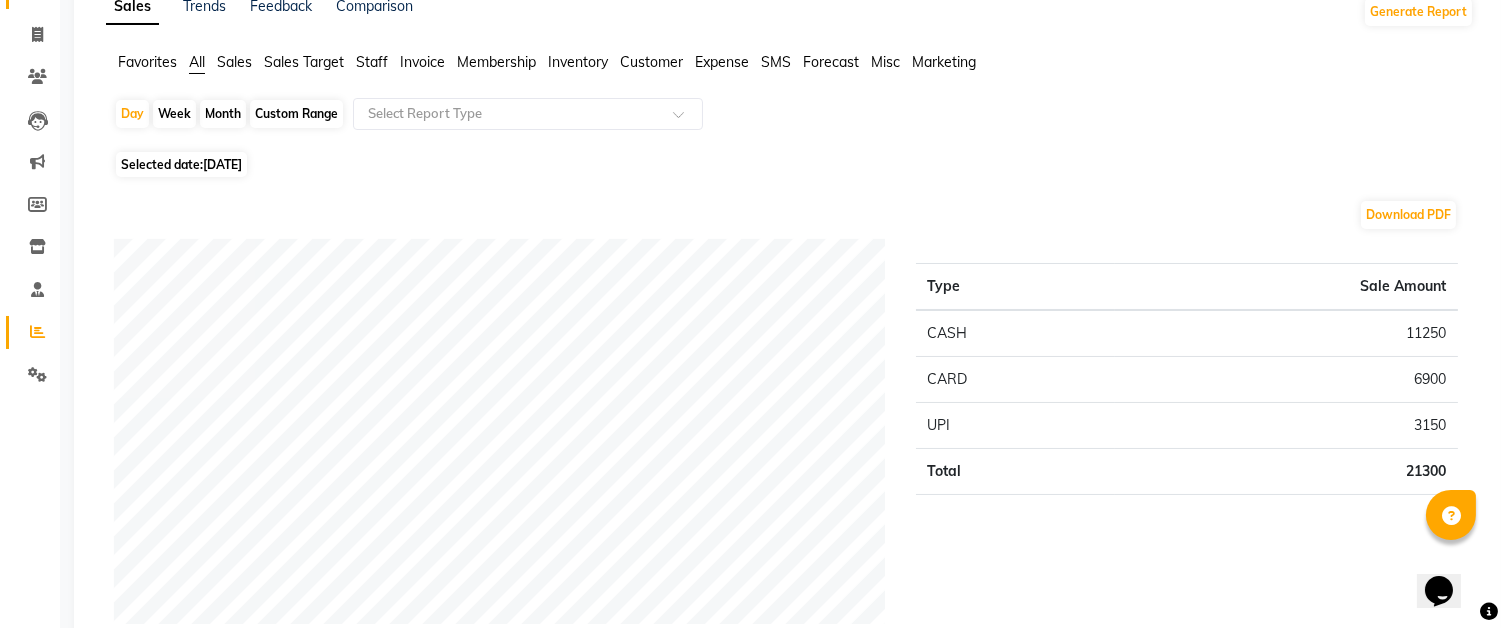 scroll, scrollTop: 0, scrollLeft: 0, axis: both 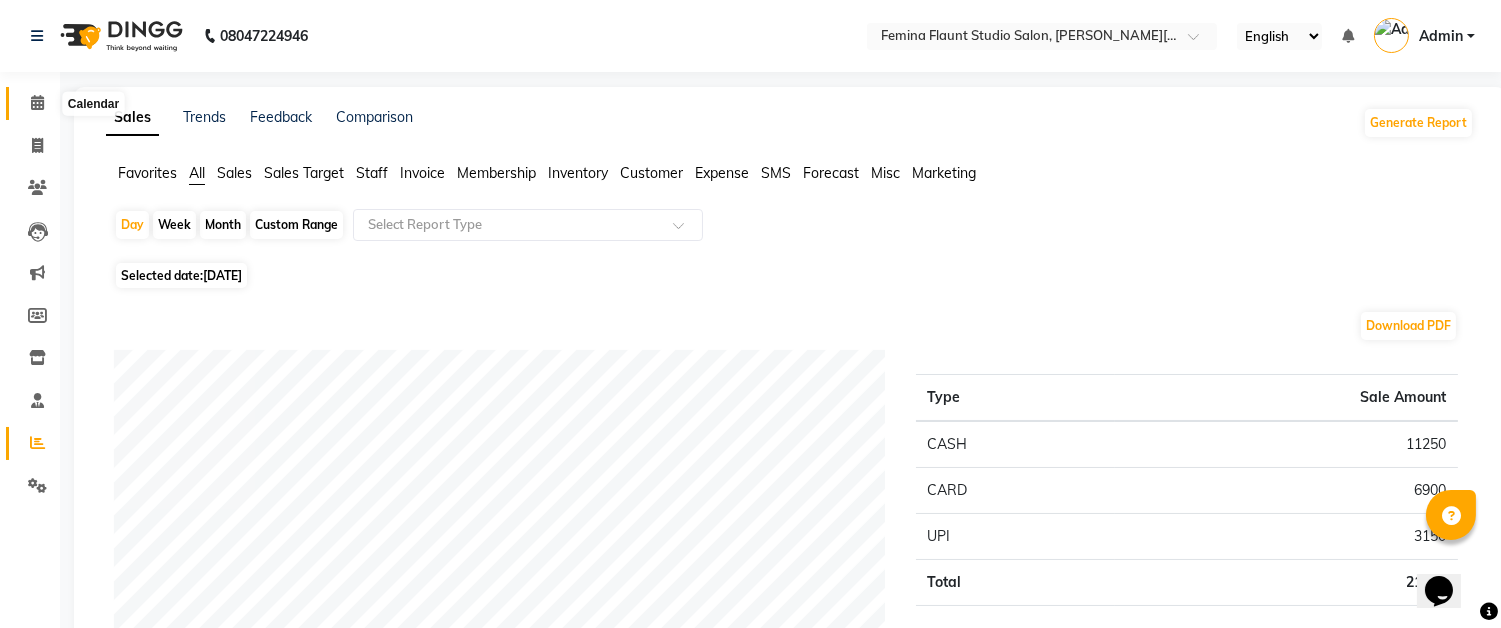 click 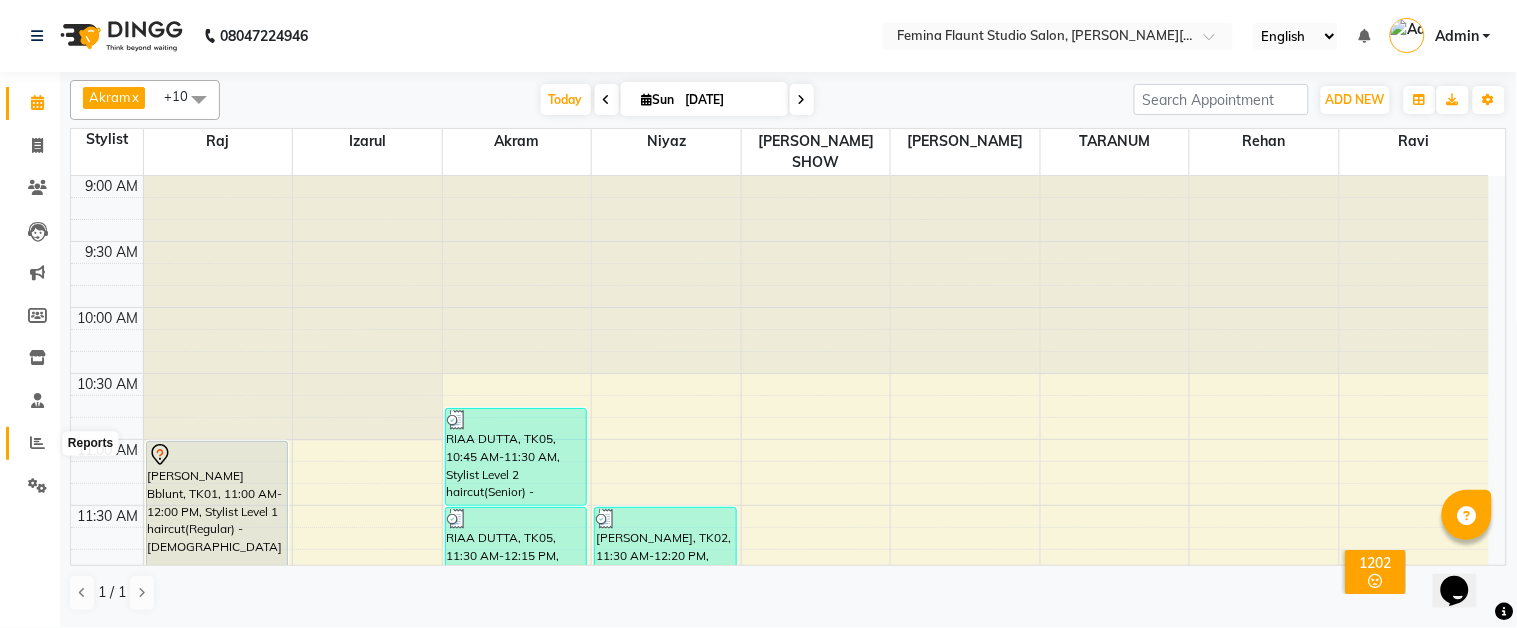 click 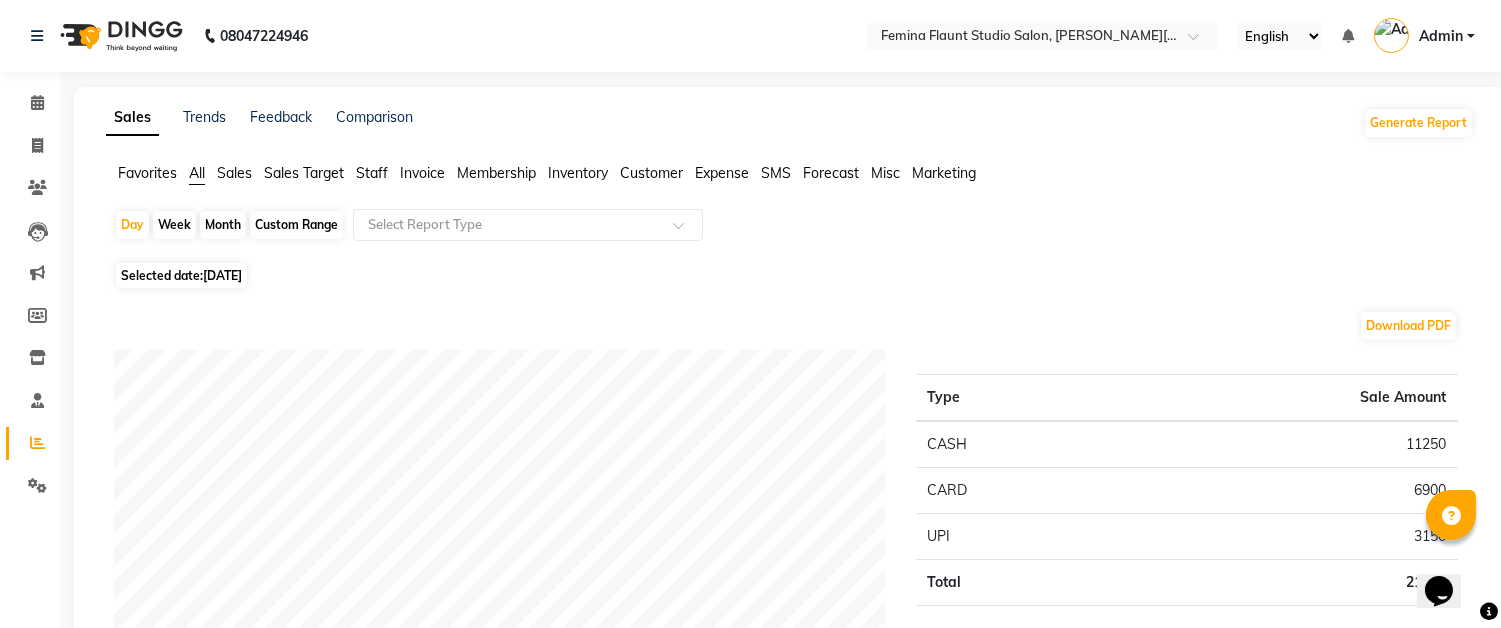 click on "Staff" 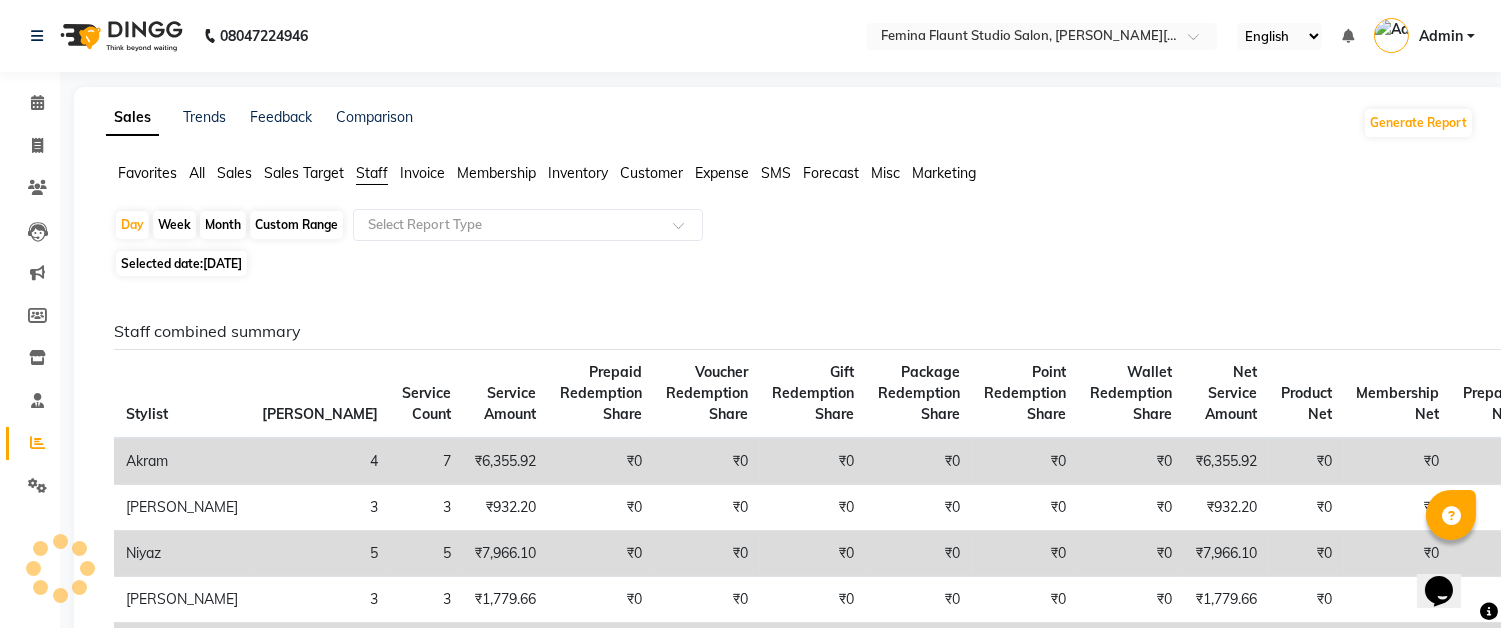 click on "Custom Range" 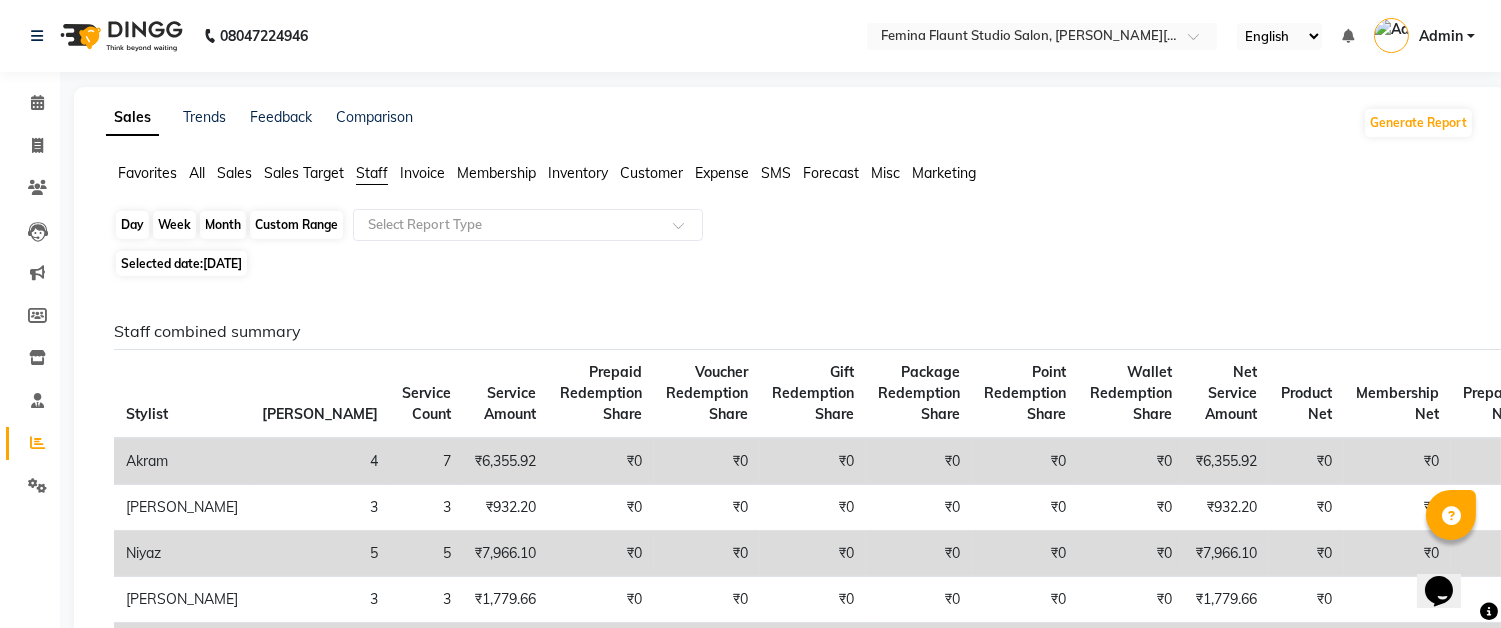 click on "Custom Range" 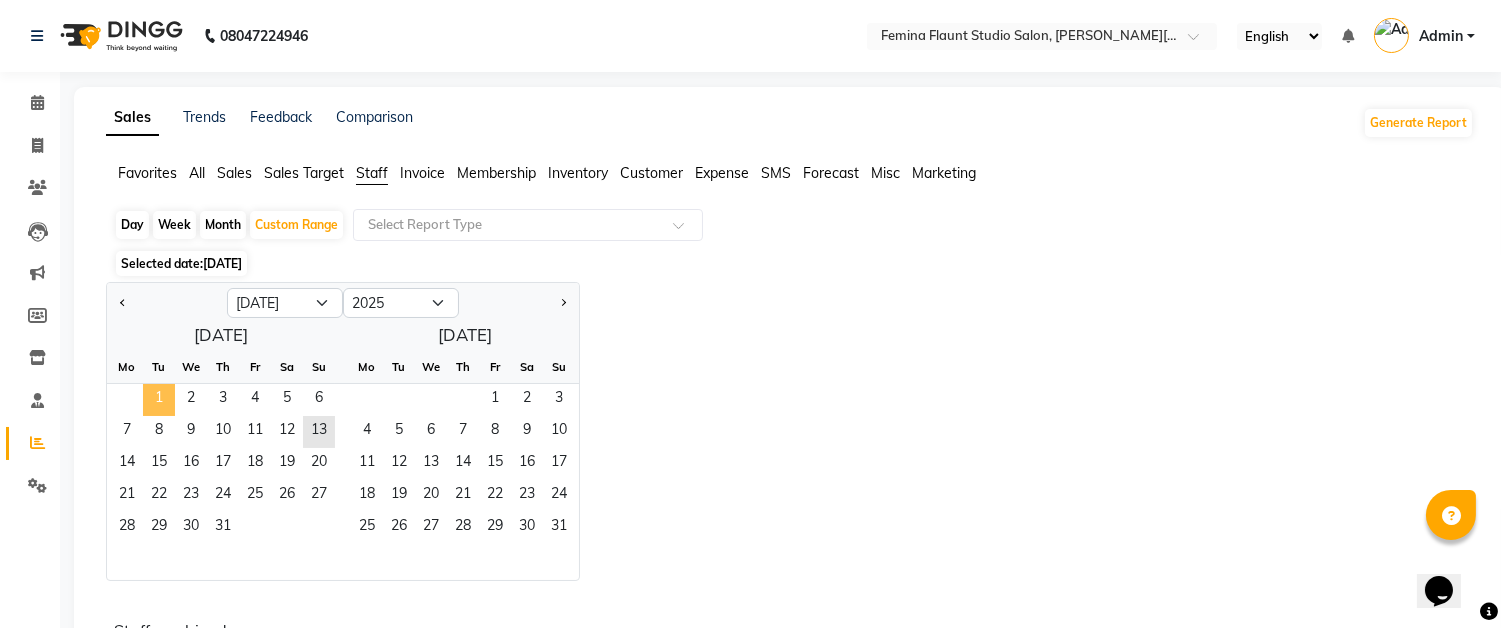 click on "1" 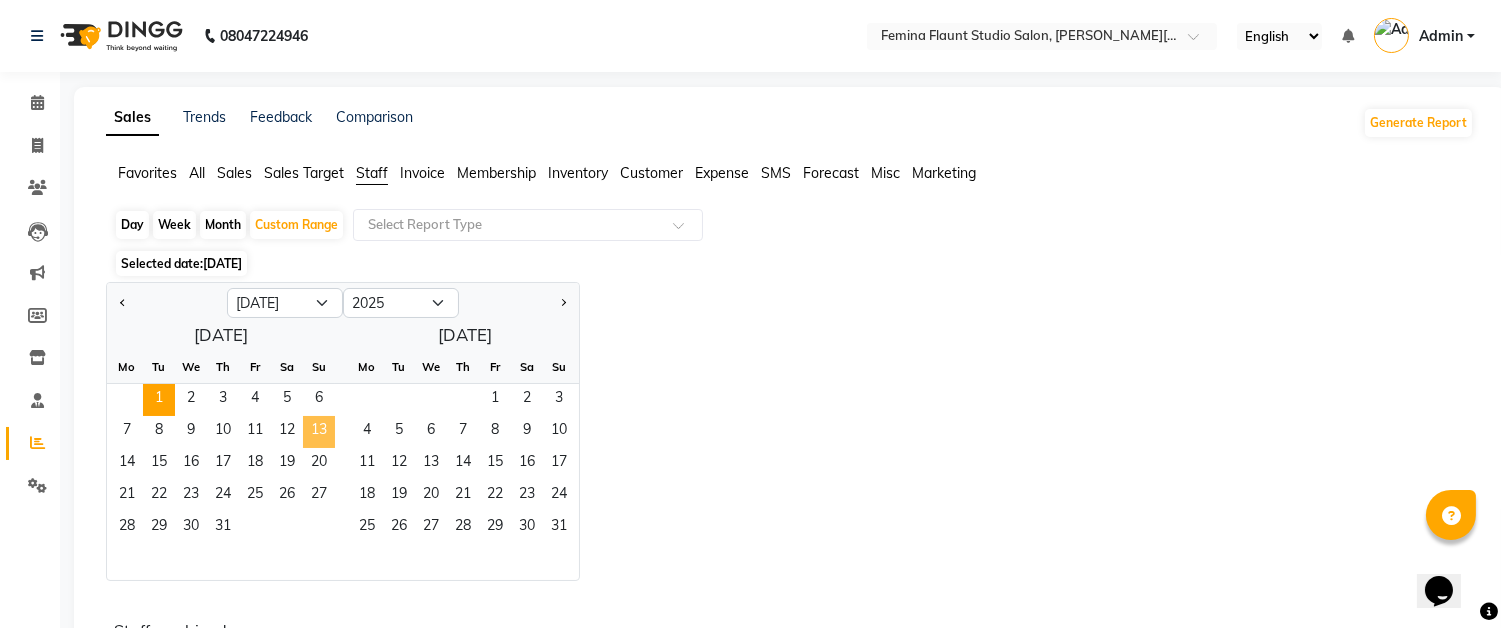click on "13" 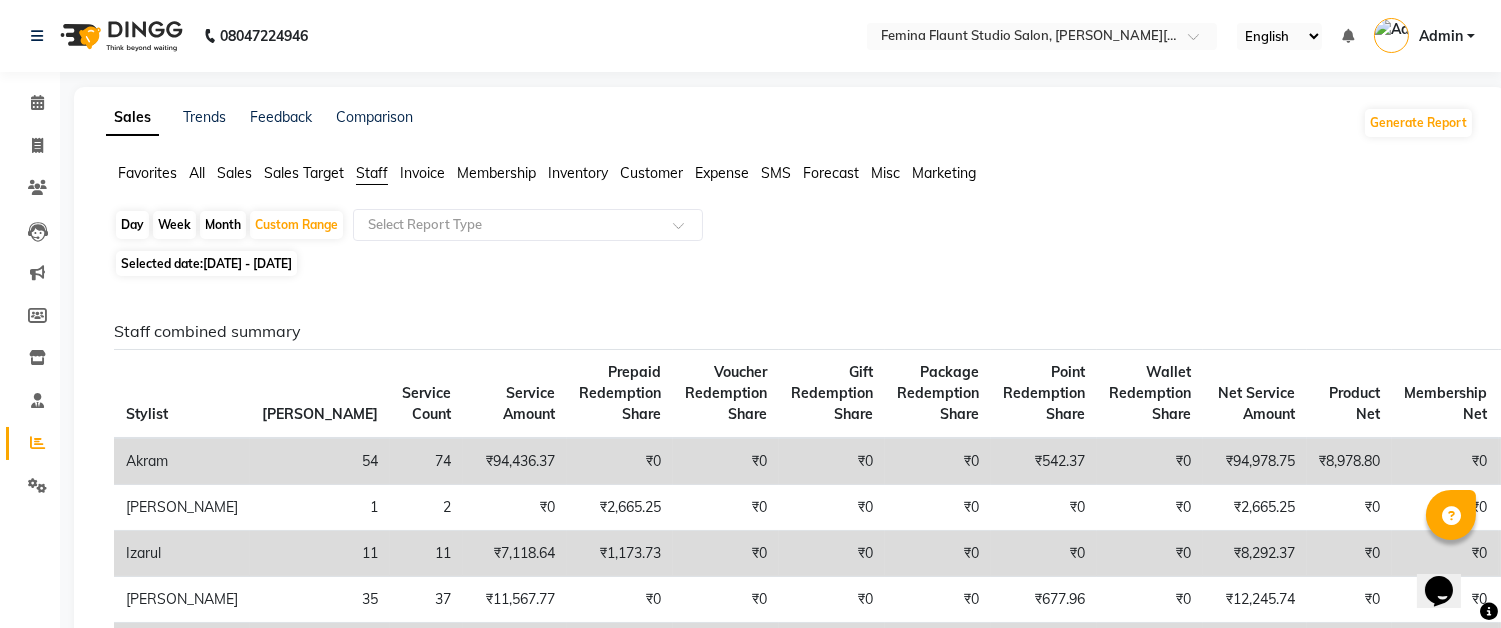 click on "Staff" 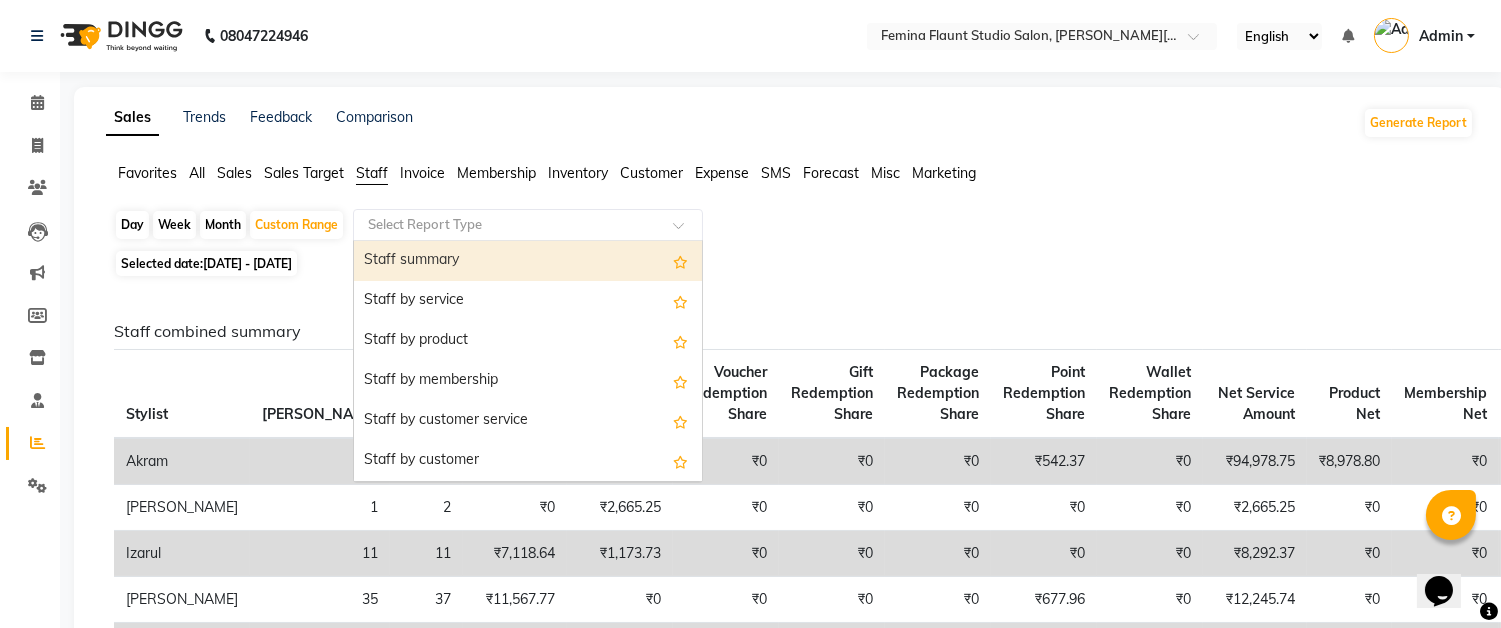click 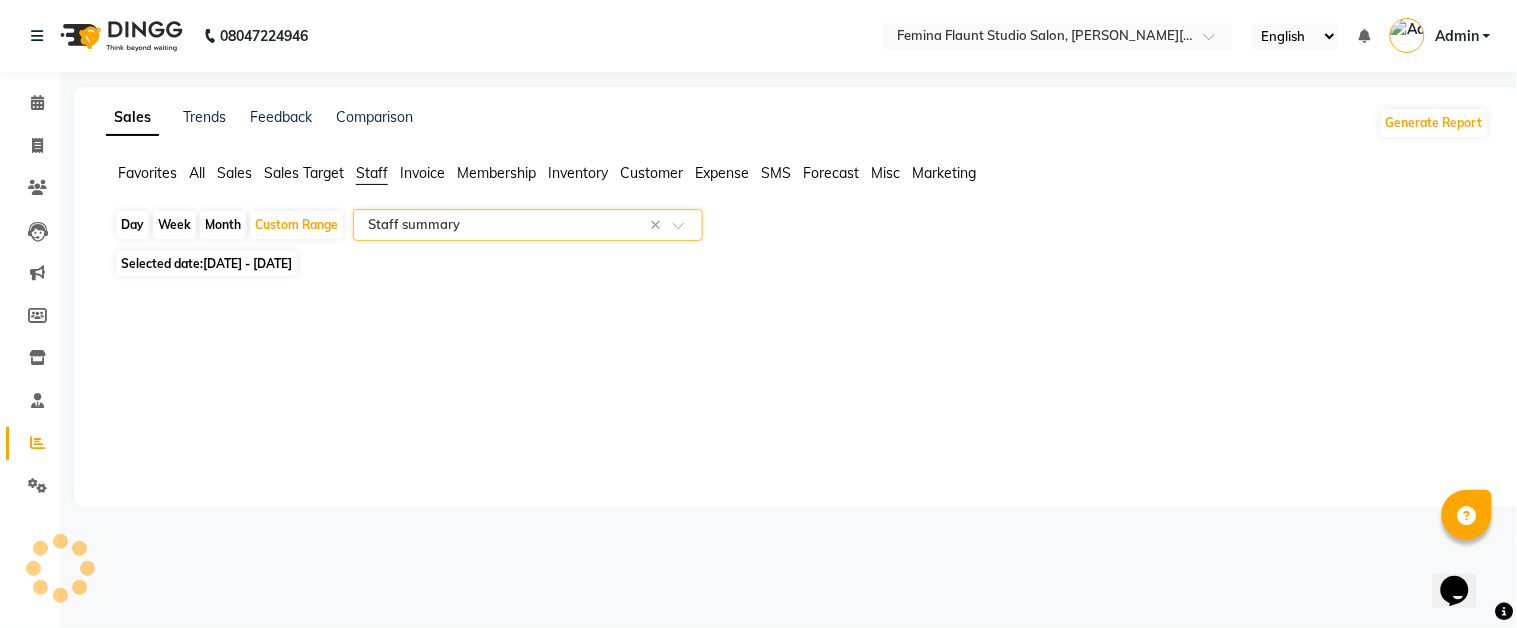 select on "full_report" 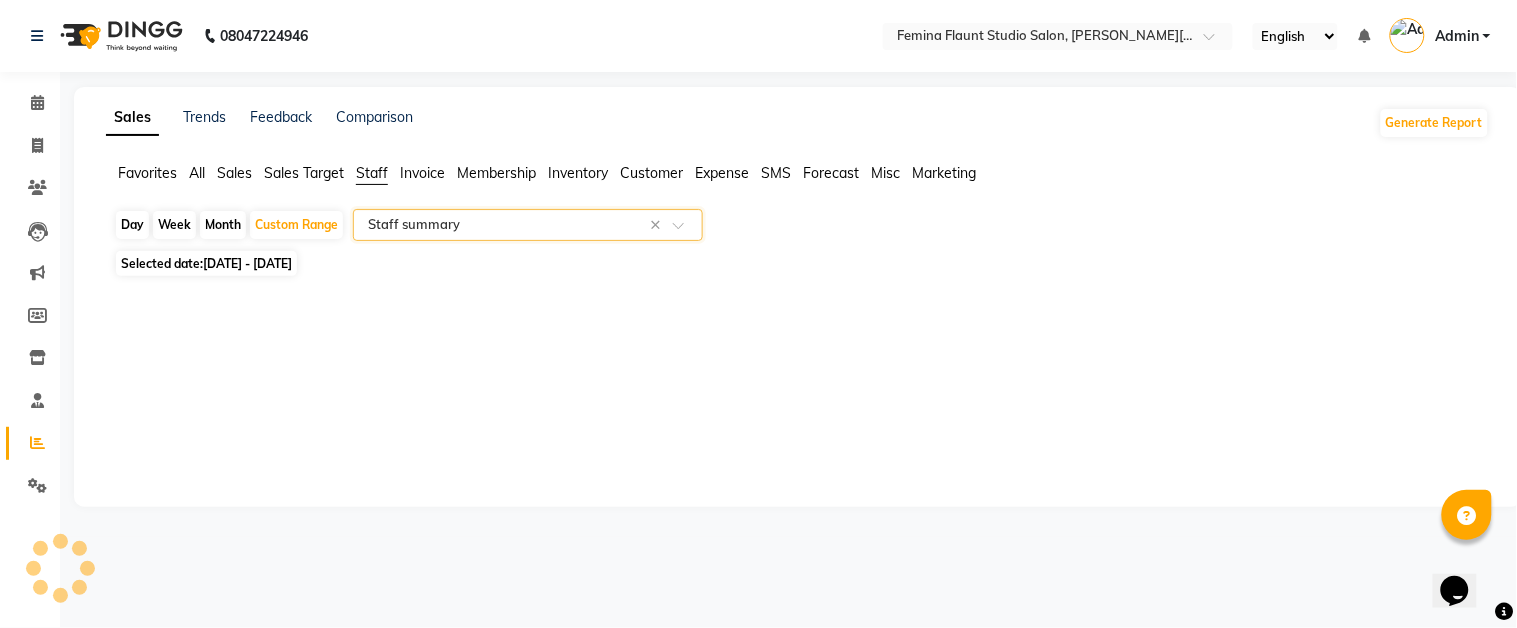 select on "csv" 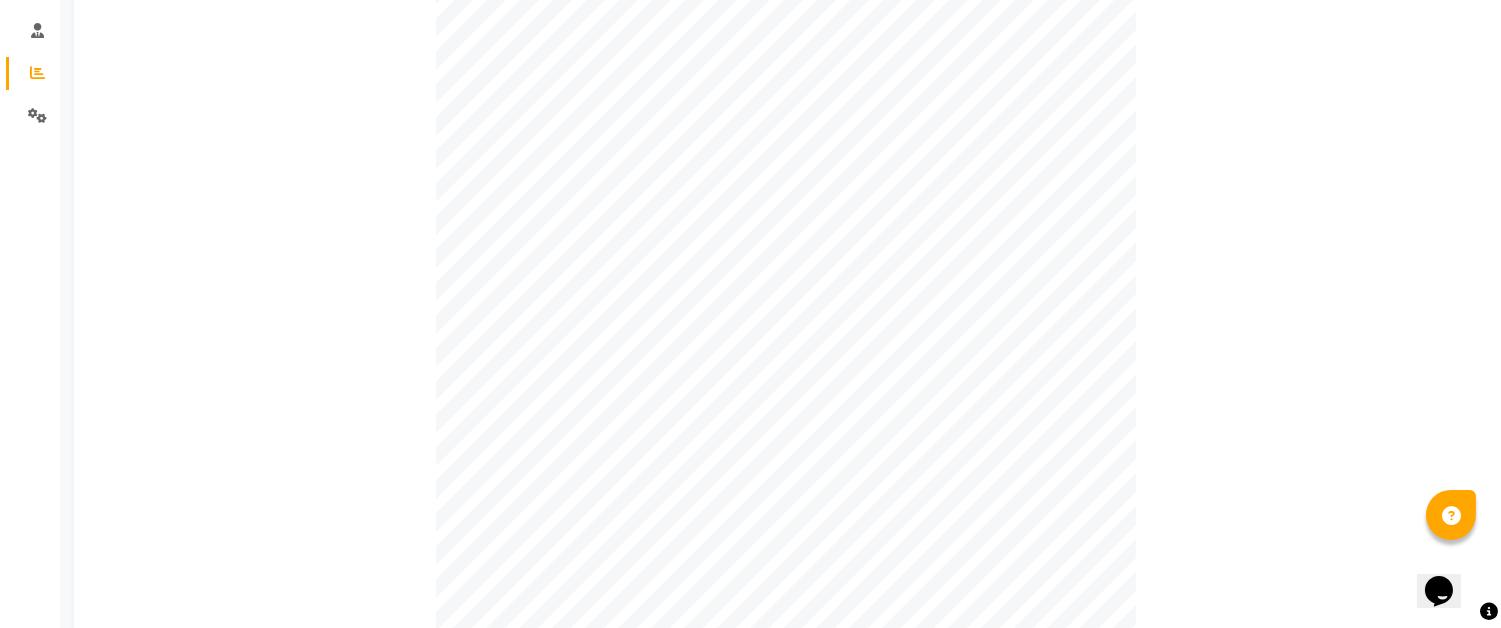 scroll, scrollTop: 36, scrollLeft: 0, axis: vertical 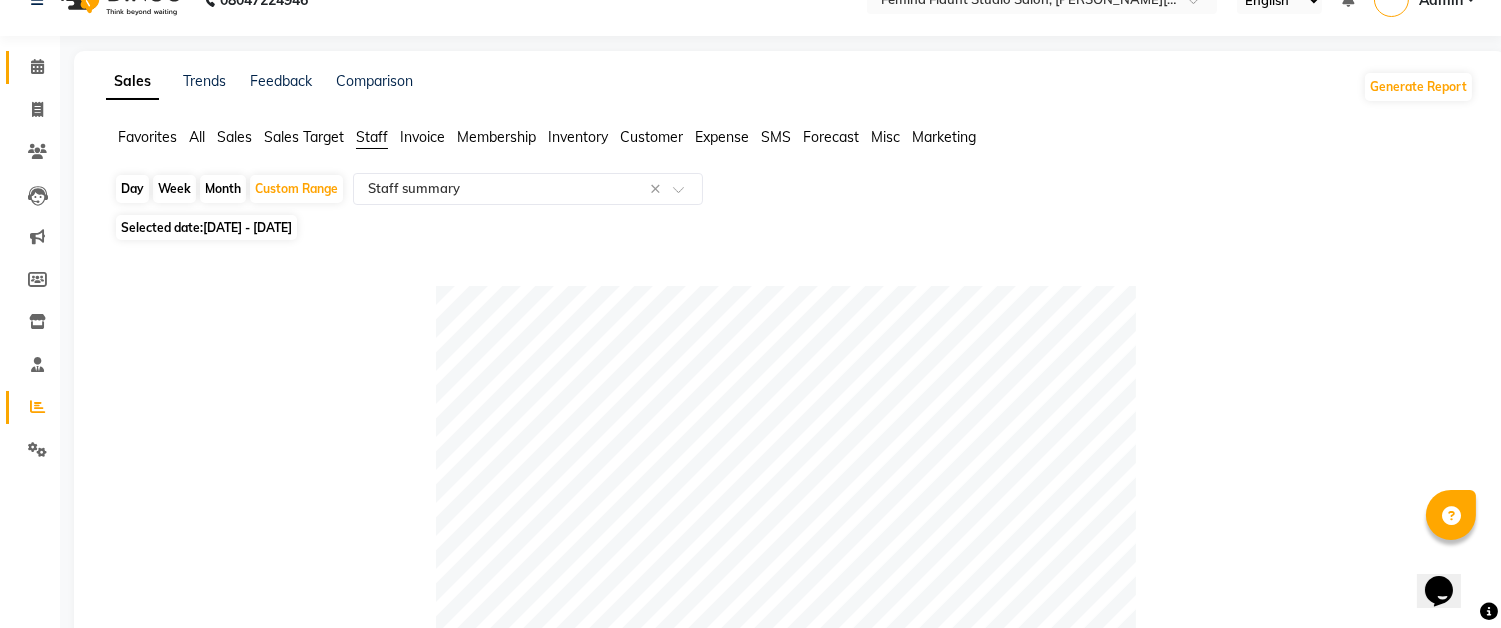 click 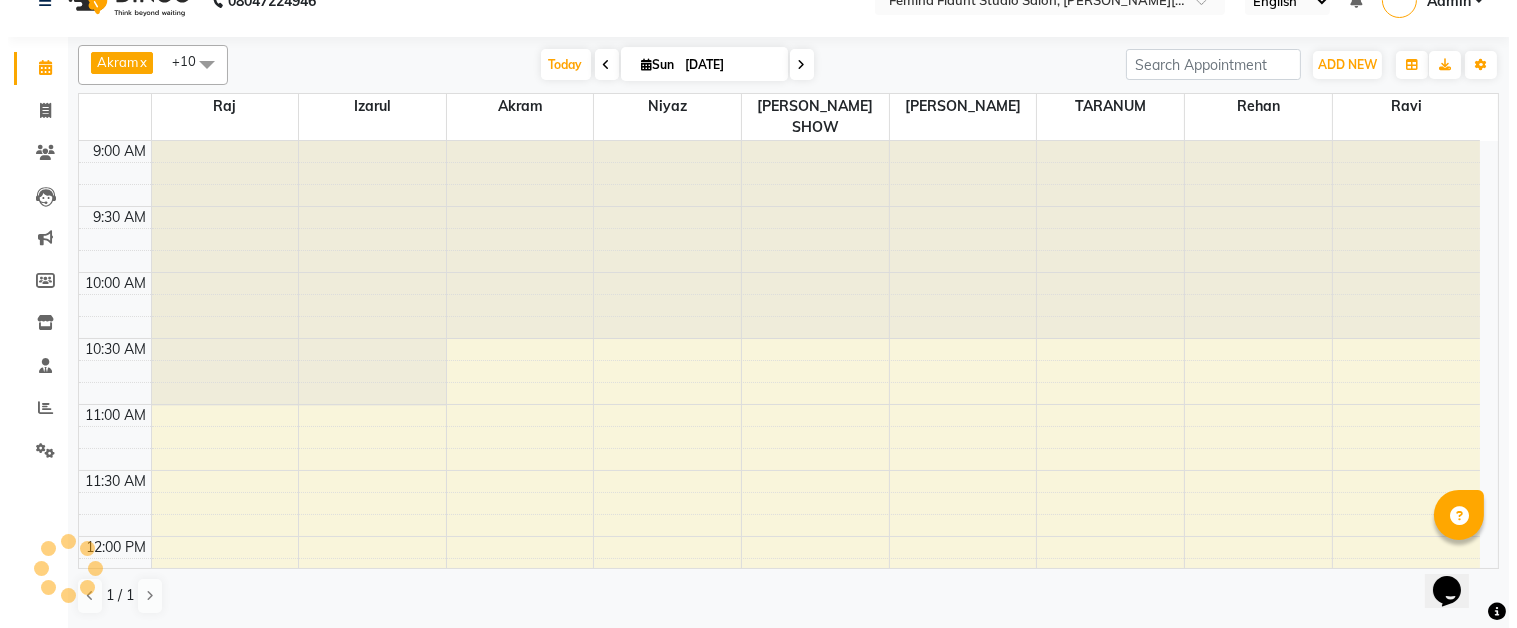 scroll, scrollTop: 0, scrollLeft: 0, axis: both 